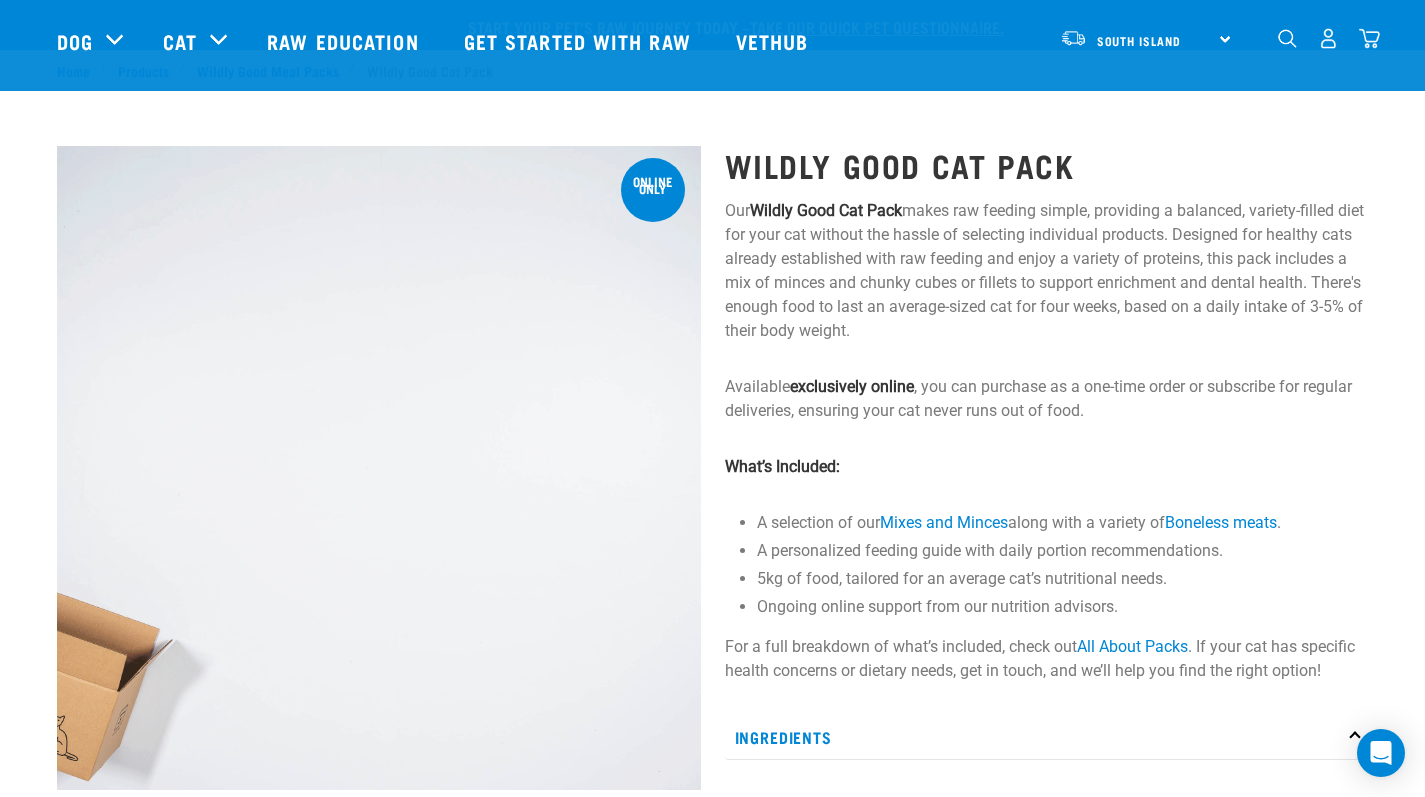 scroll, scrollTop: 264, scrollLeft: 0, axis: vertical 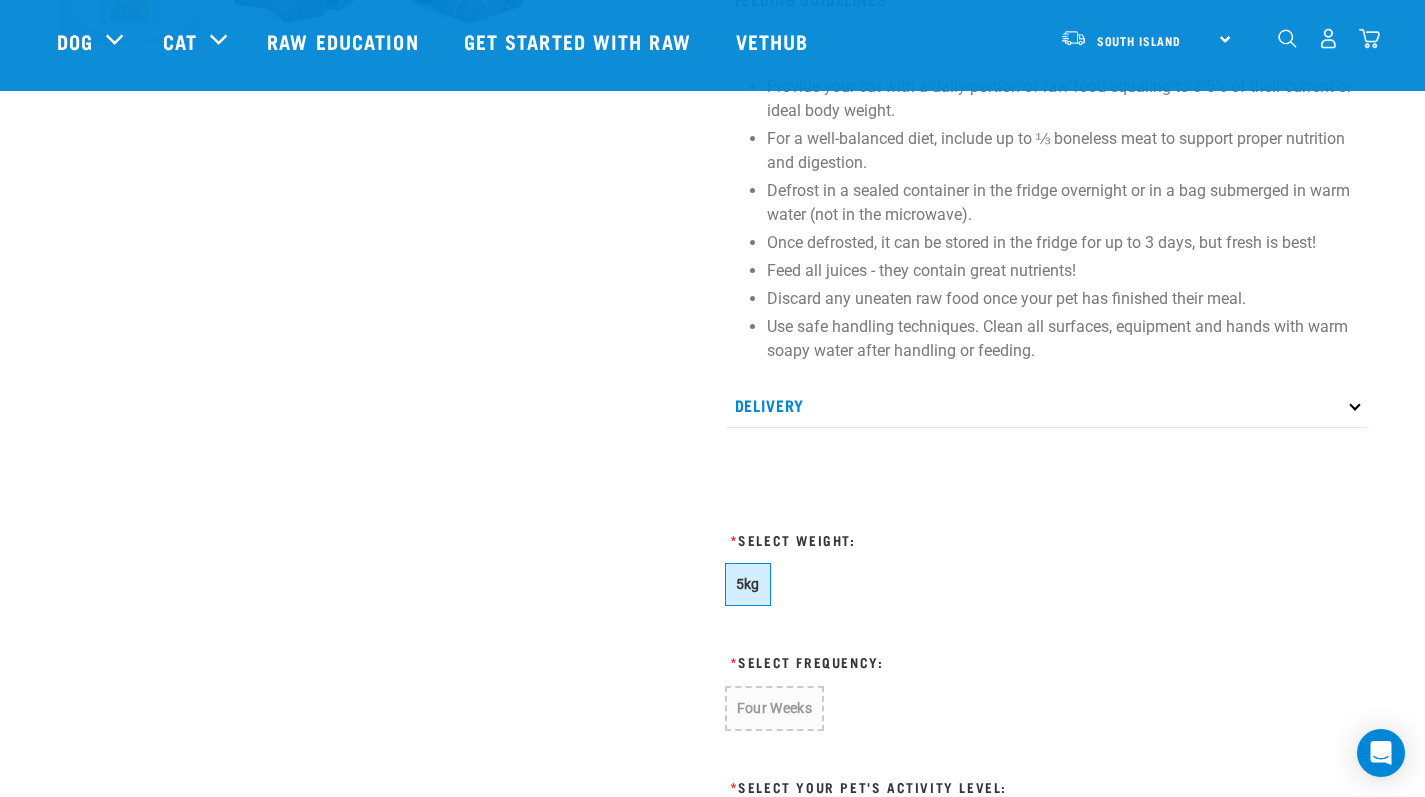 click on "5kg" at bounding box center (748, 584) 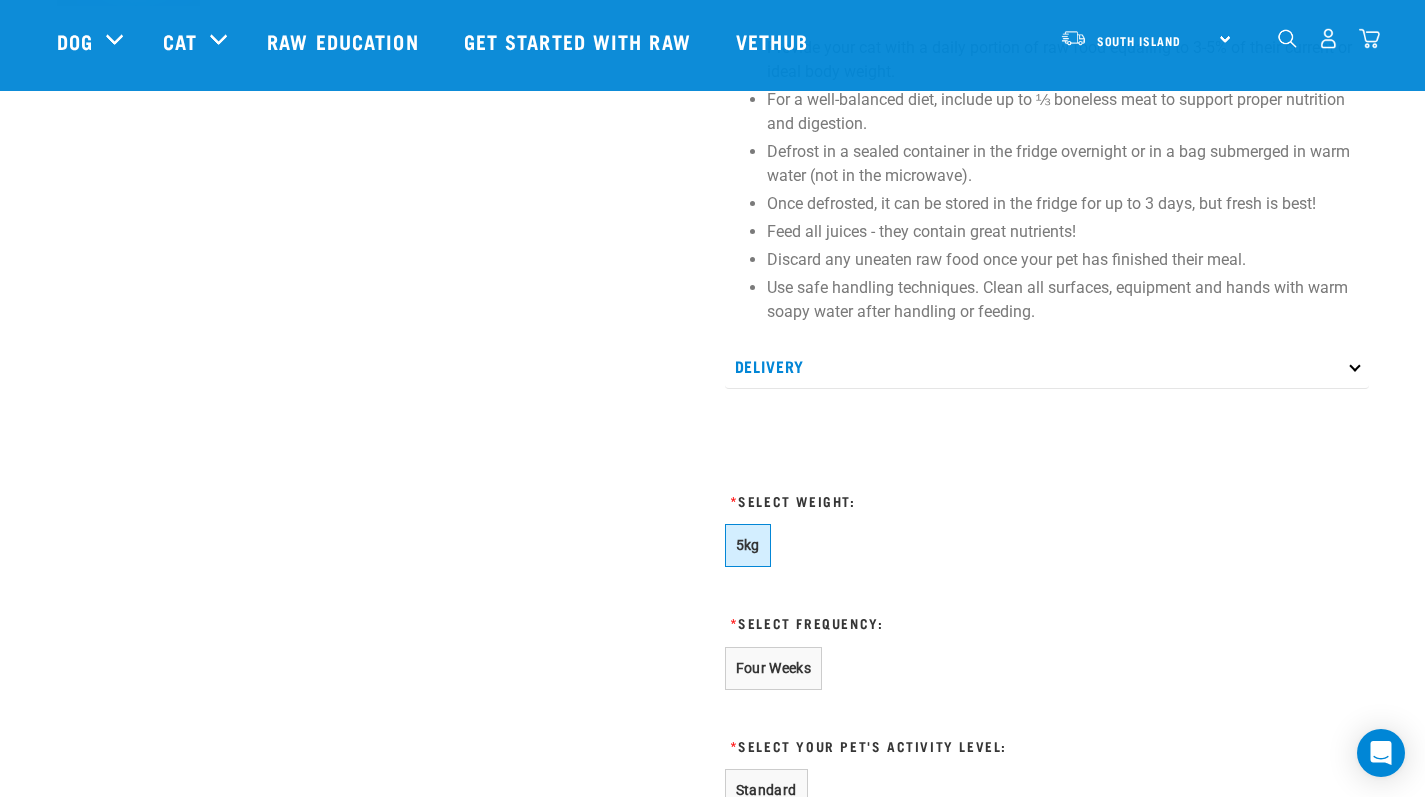 scroll, scrollTop: 1037, scrollLeft: 0, axis: vertical 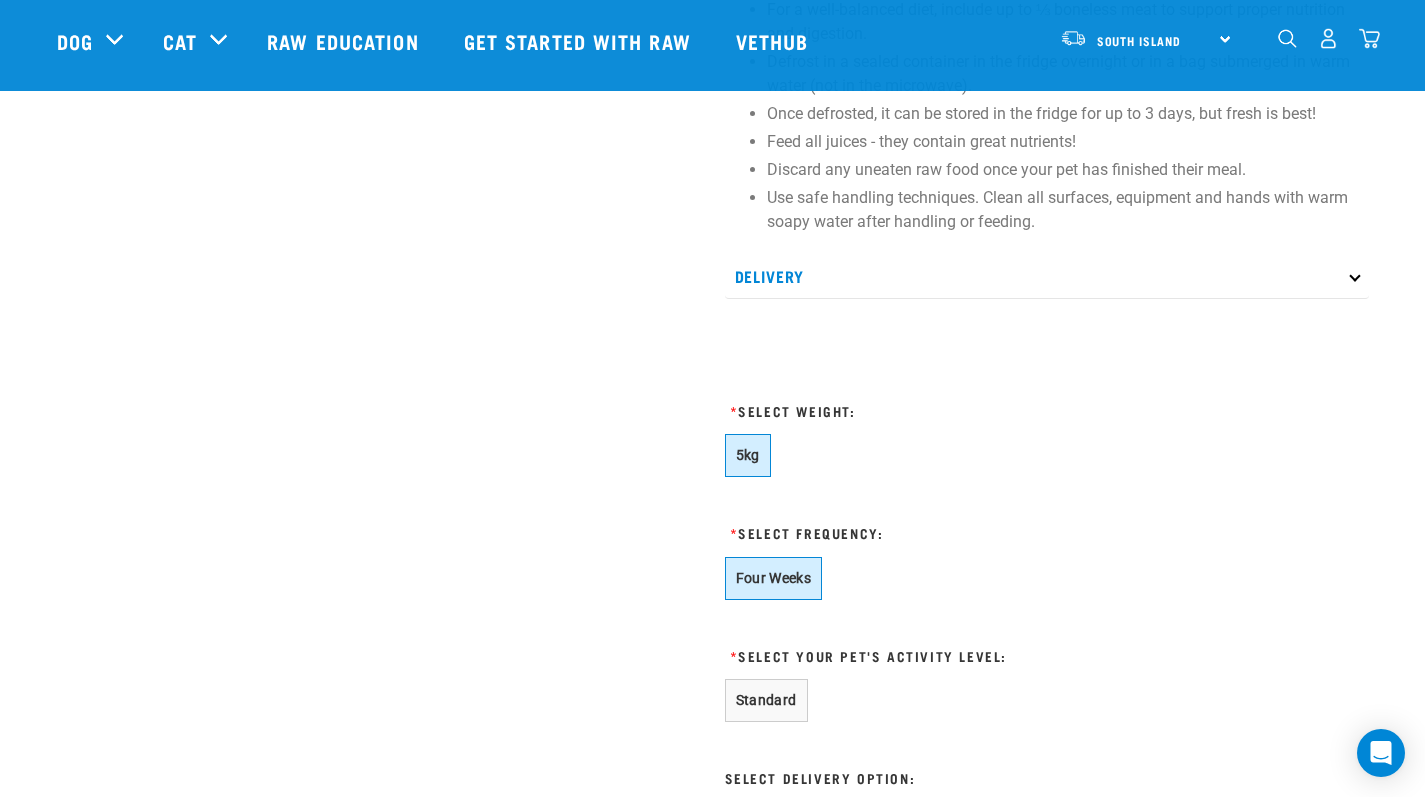click on "Four Weeks" at bounding box center (774, 578) 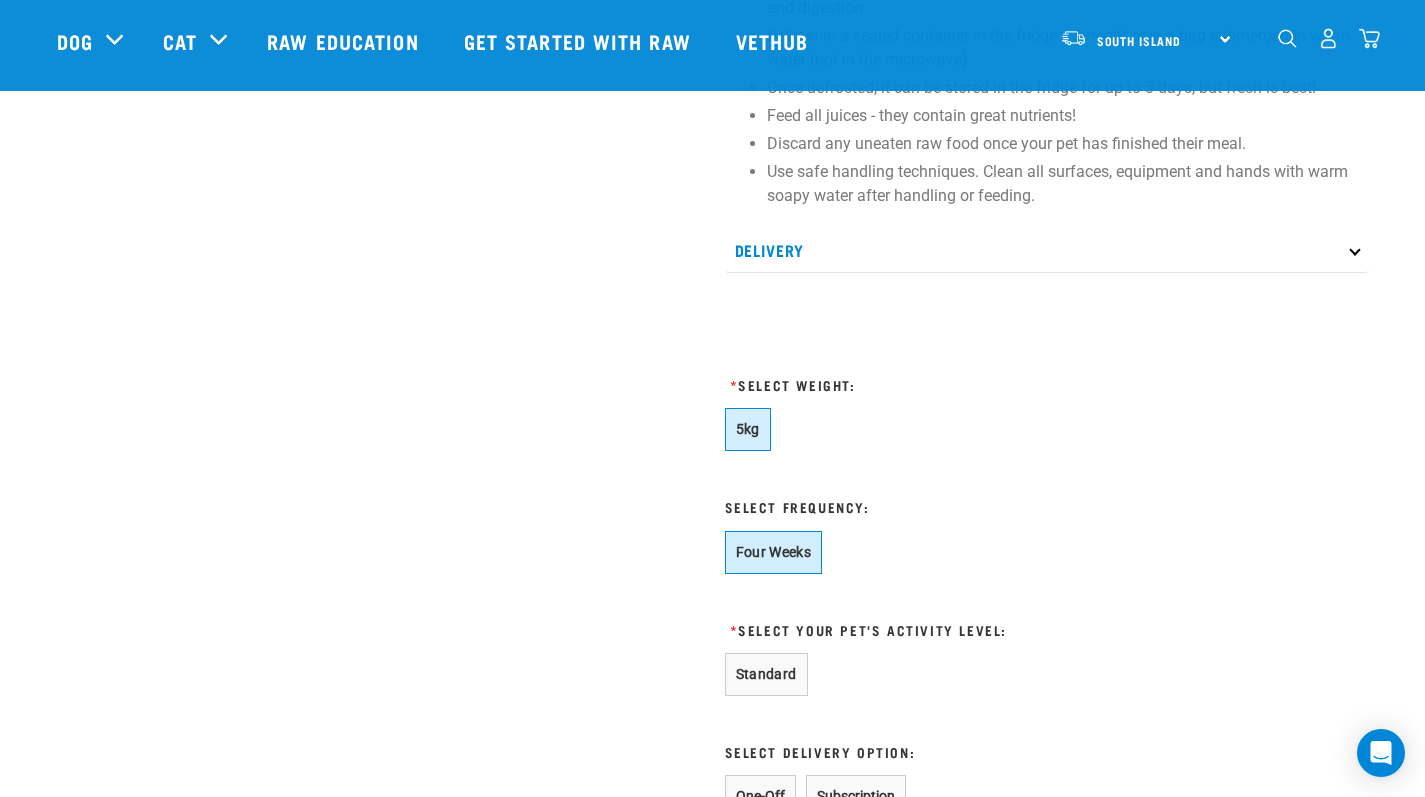 scroll, scrollTop: 1089, scrollLeft: 0, axis: vertical 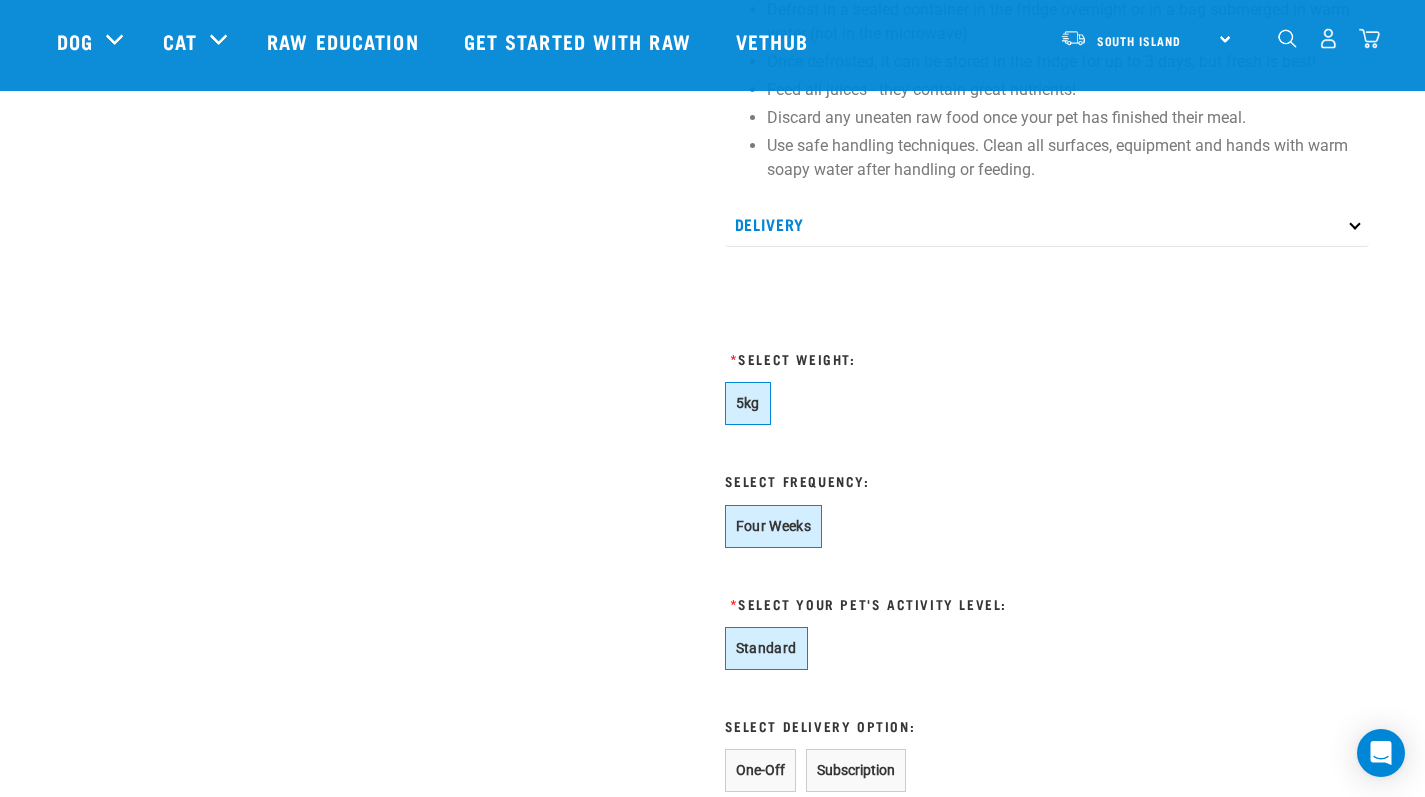 click on "Standard" at bounding box center (766, 648) 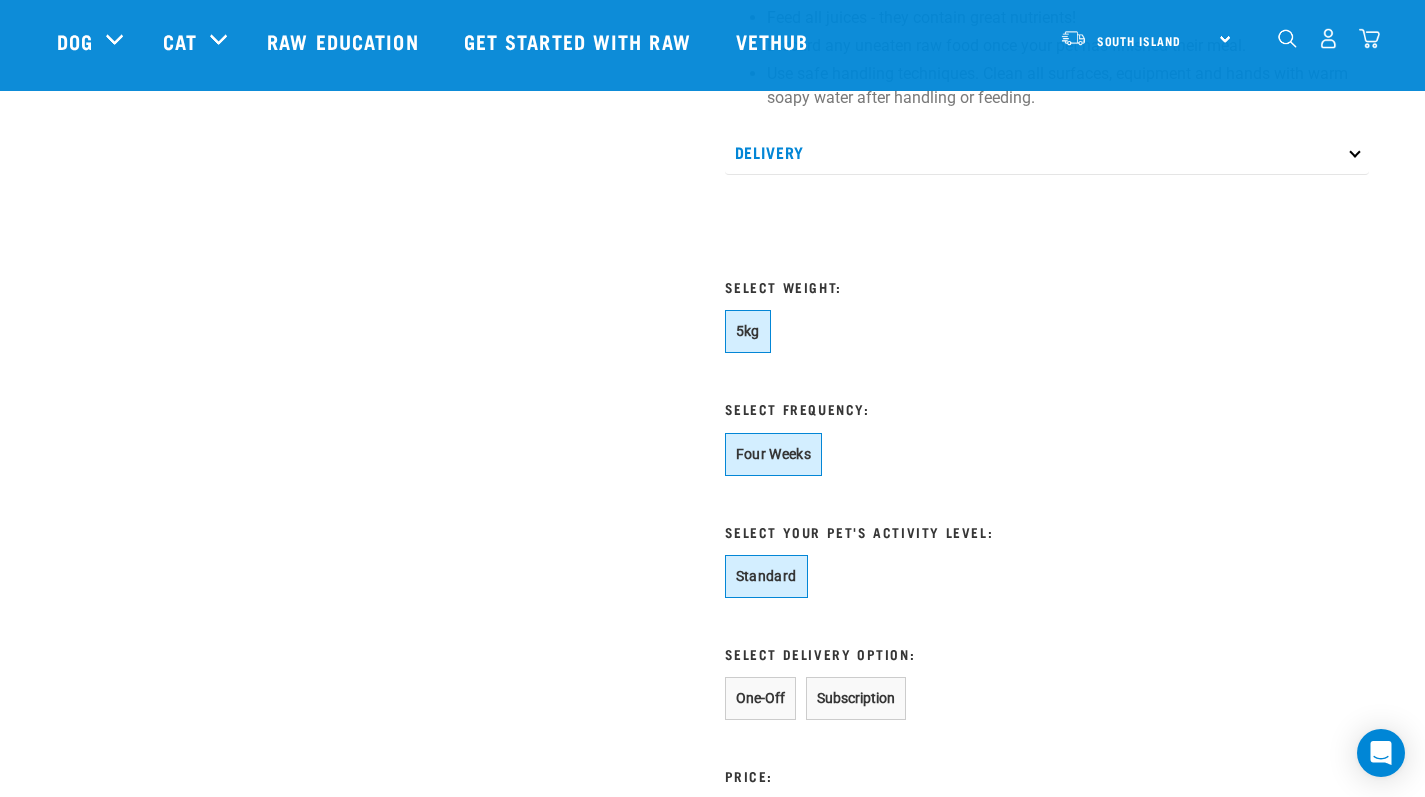 scroll, scrollTop: 1234, scrollLeft: 0, axis: vertical 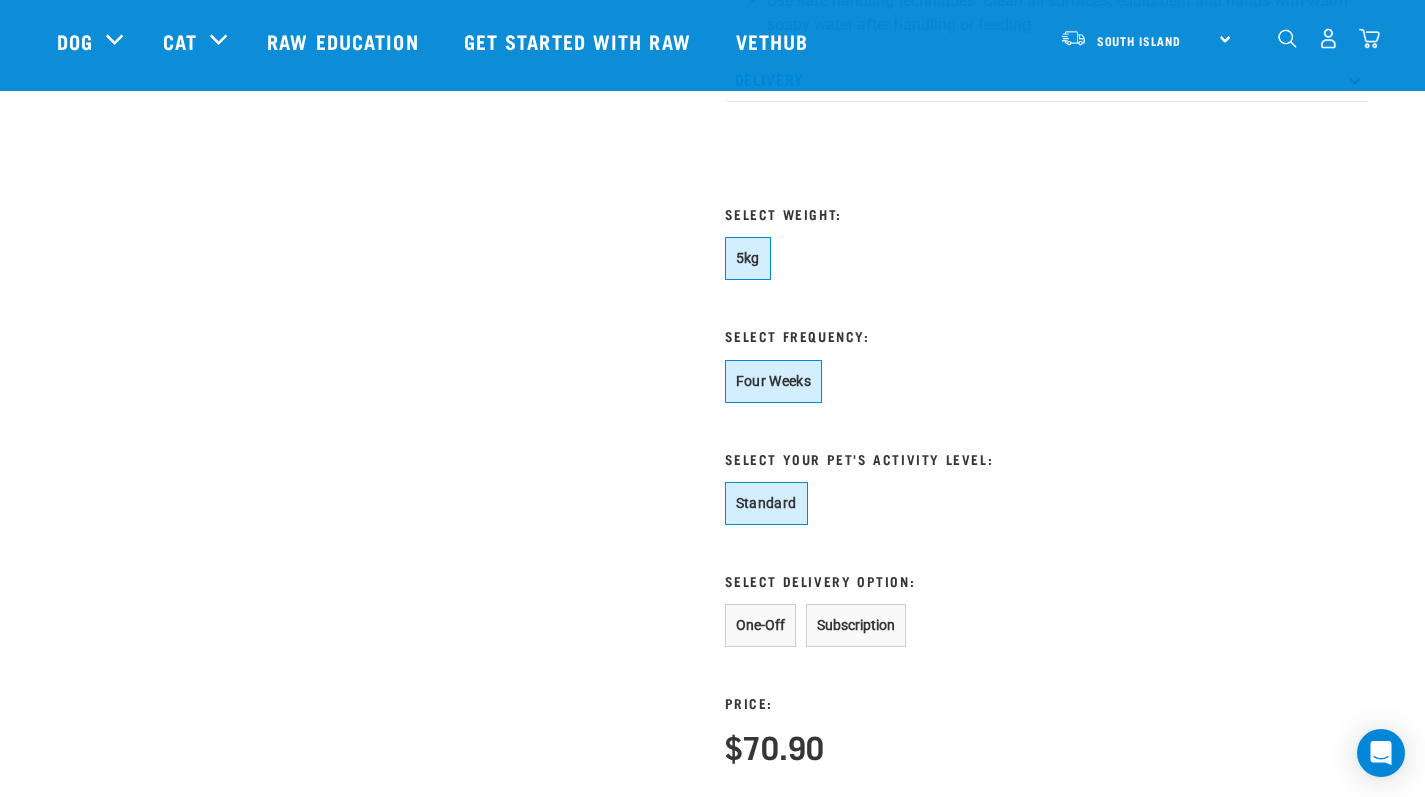 click on "One-Off" at bounding box center [760, 625] 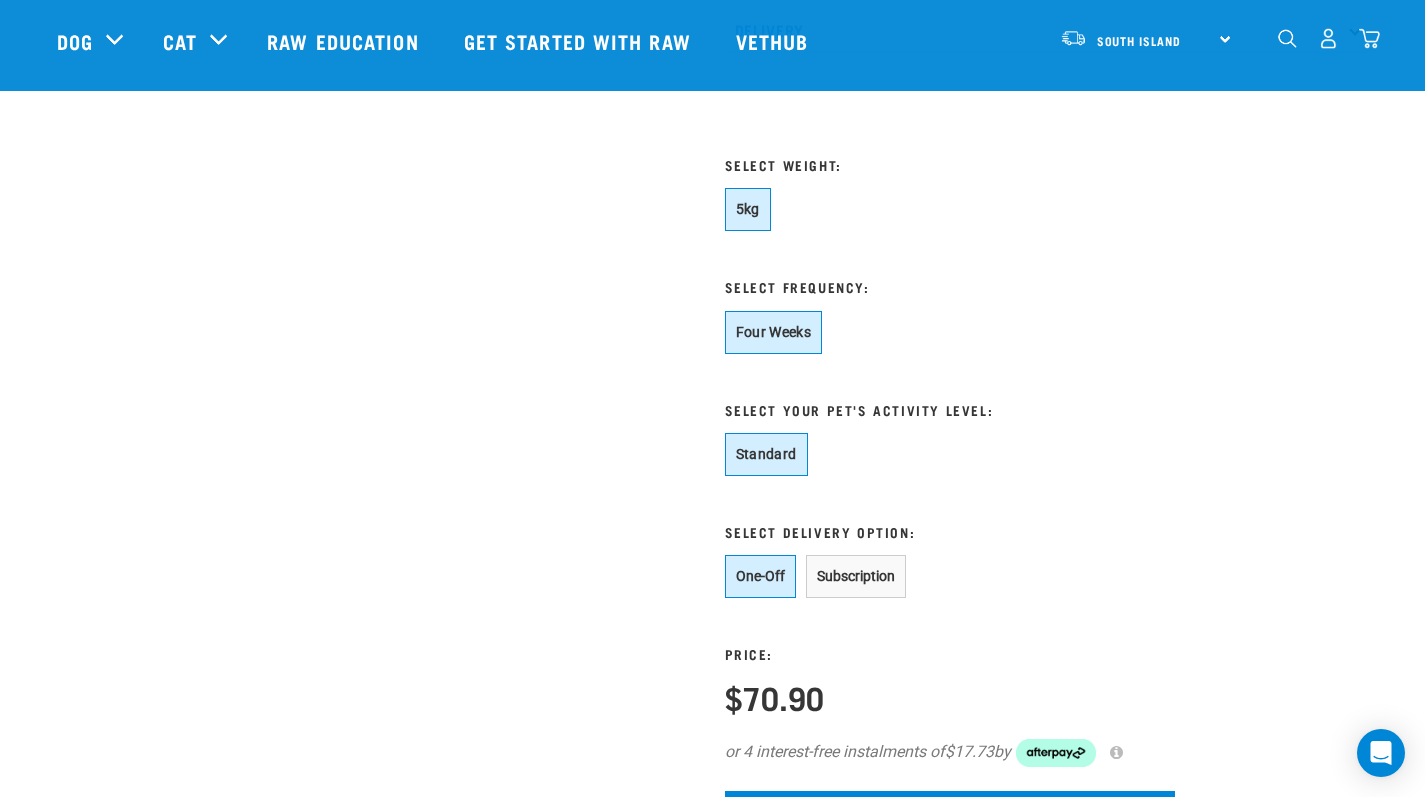 scroll, scrollTop: 1470, scrollLeft: 0, axis: vertical 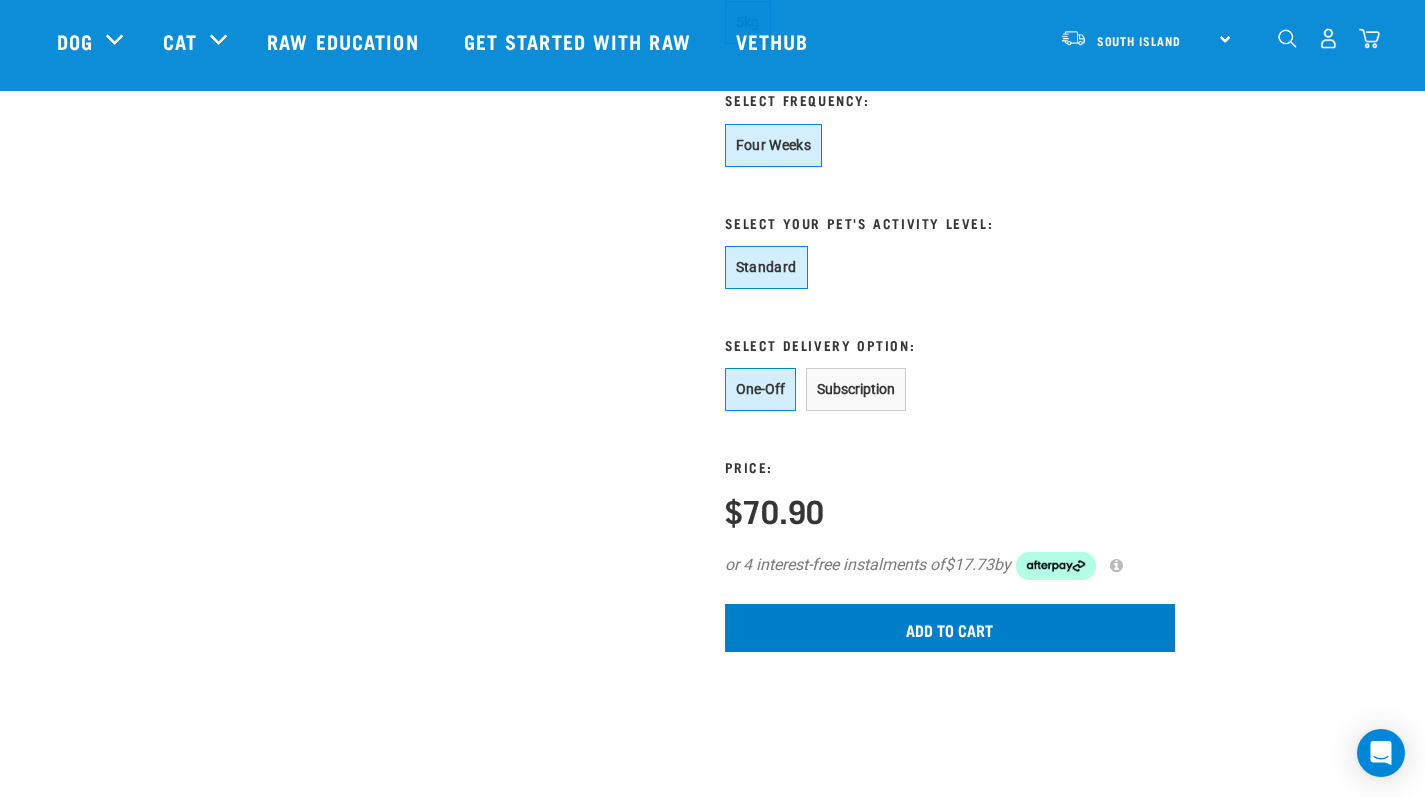 click on "Add to cart" at bounding box center (950, 628) 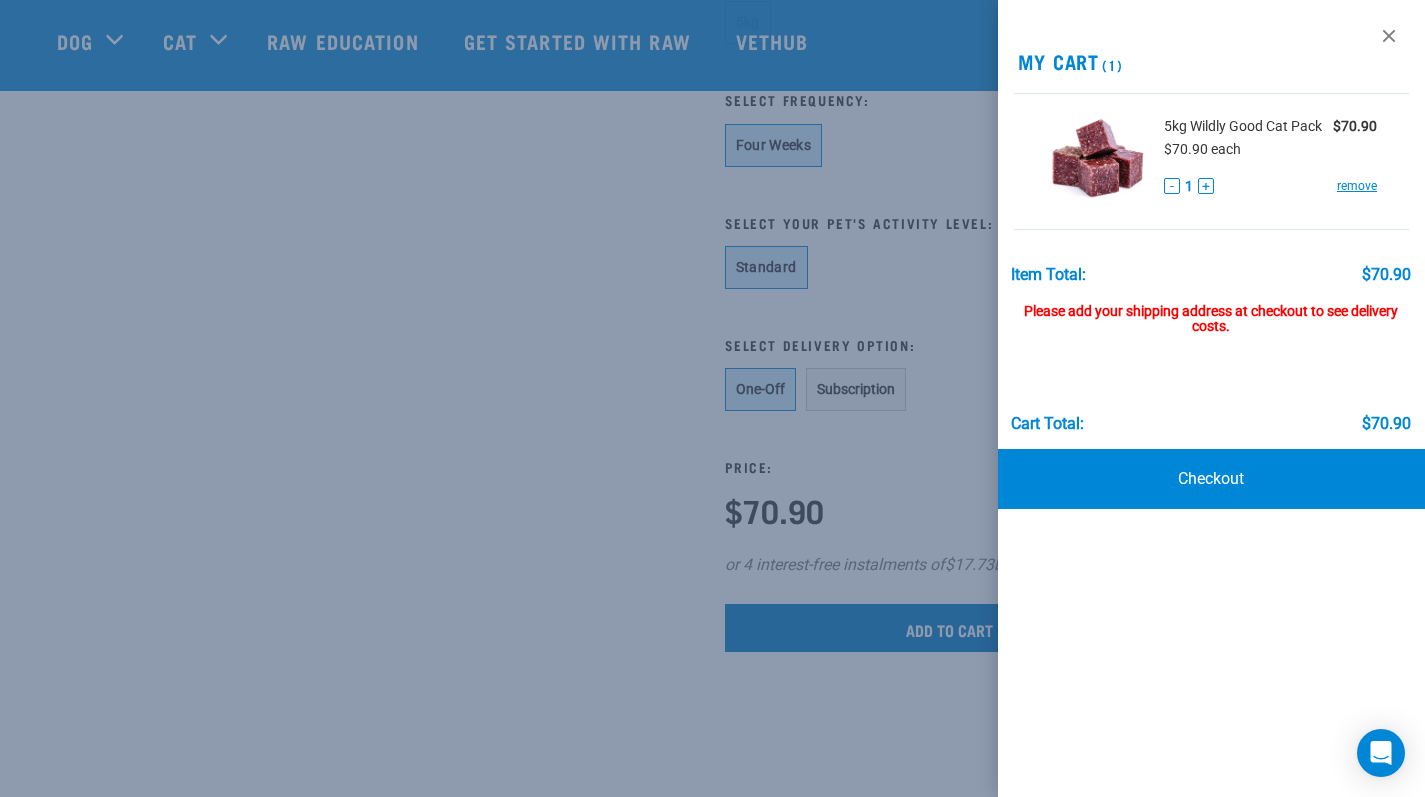 click at bounding box center (712, 398) 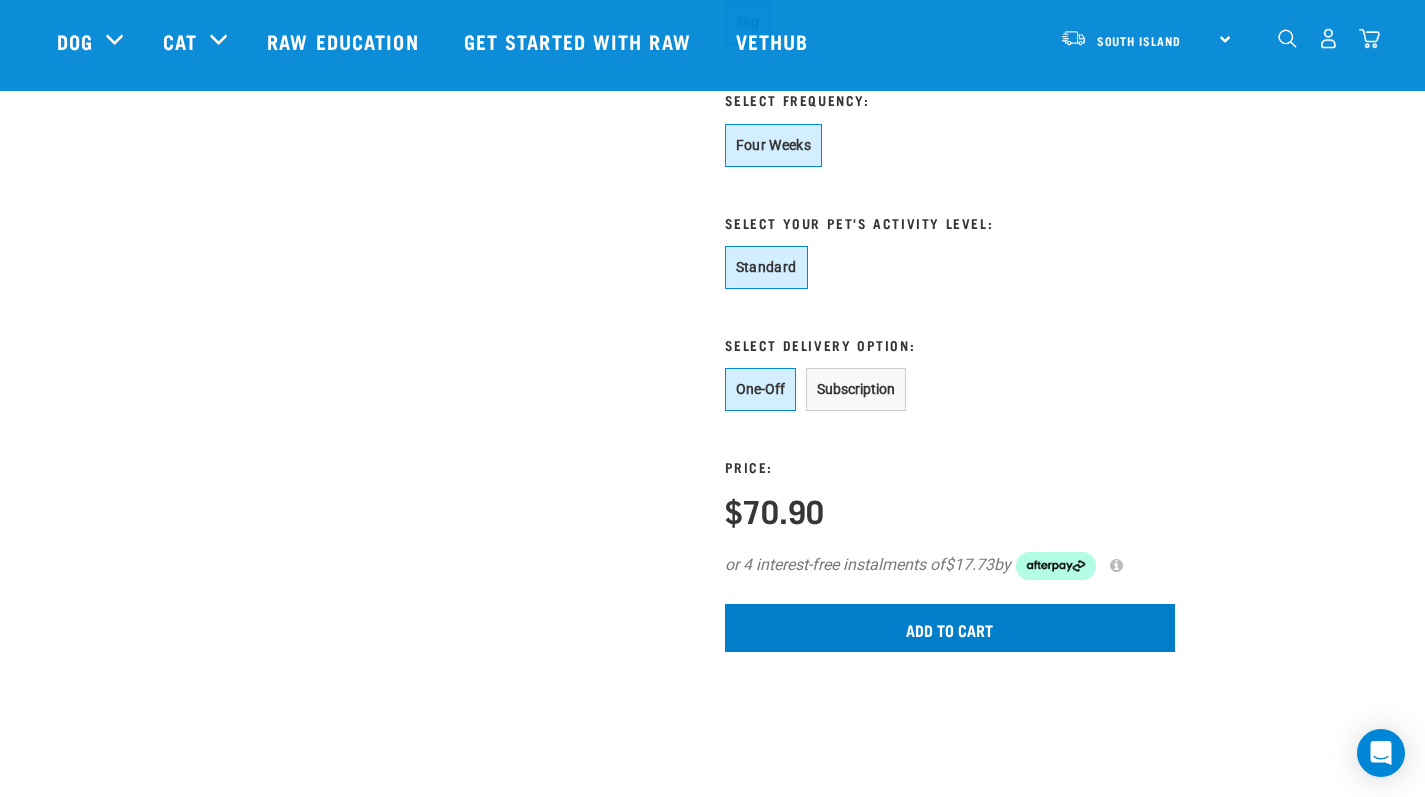 click on "Add to cart" at bounding box center (950, 628) 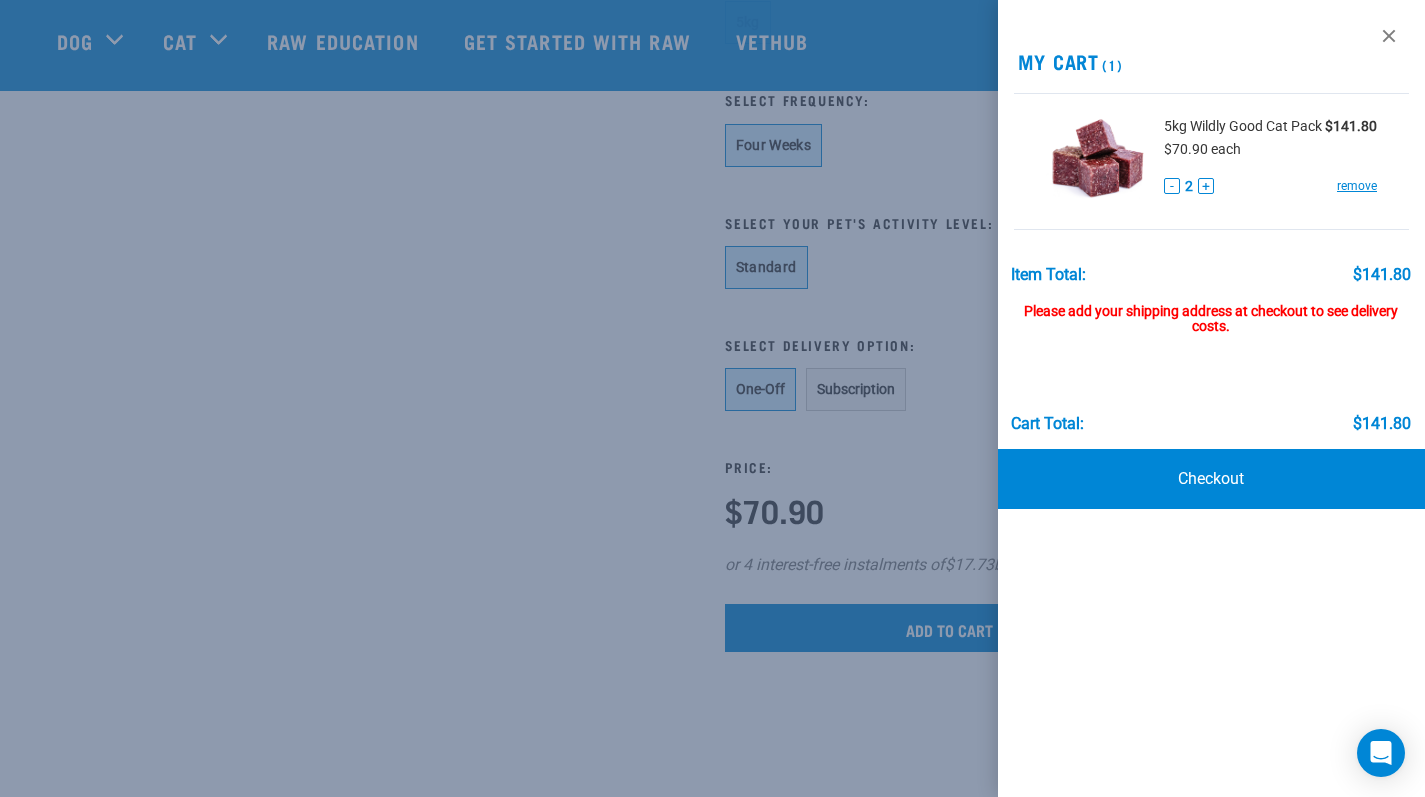click on "-" at bounding box center [1172, 186] 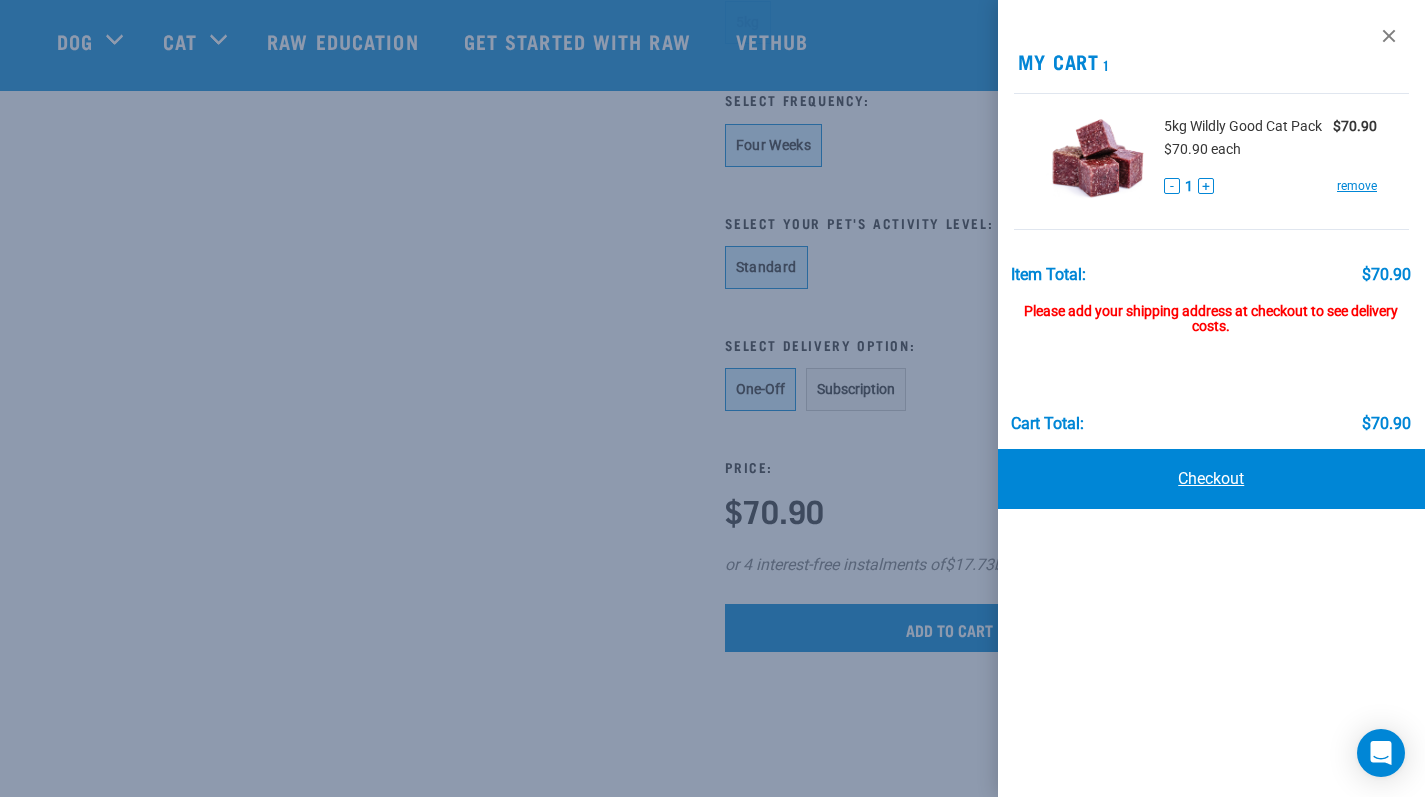 click on "Checkout" at bounding box center (1212, 479) 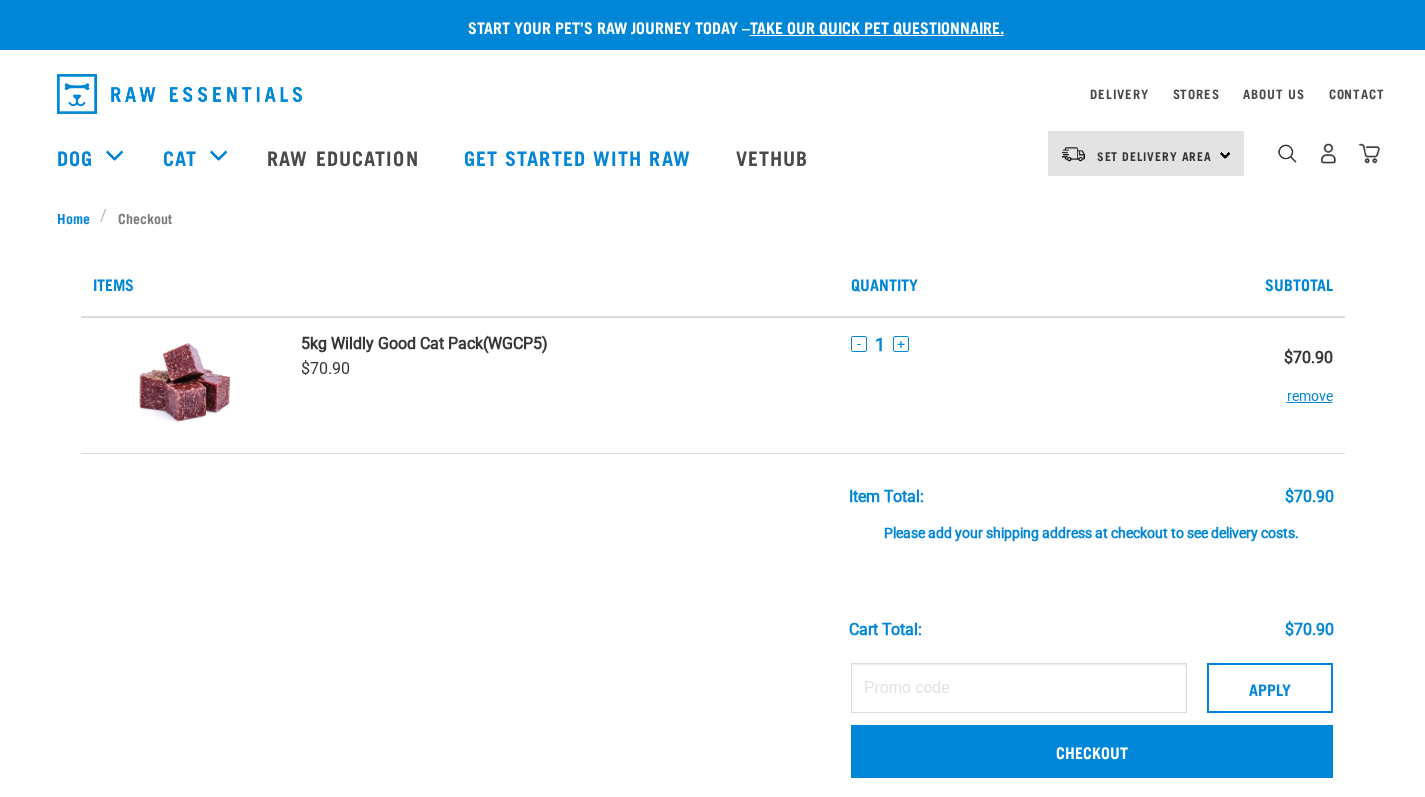 scroll, scrollTop: 0, scrollLeft: 0, axis: both 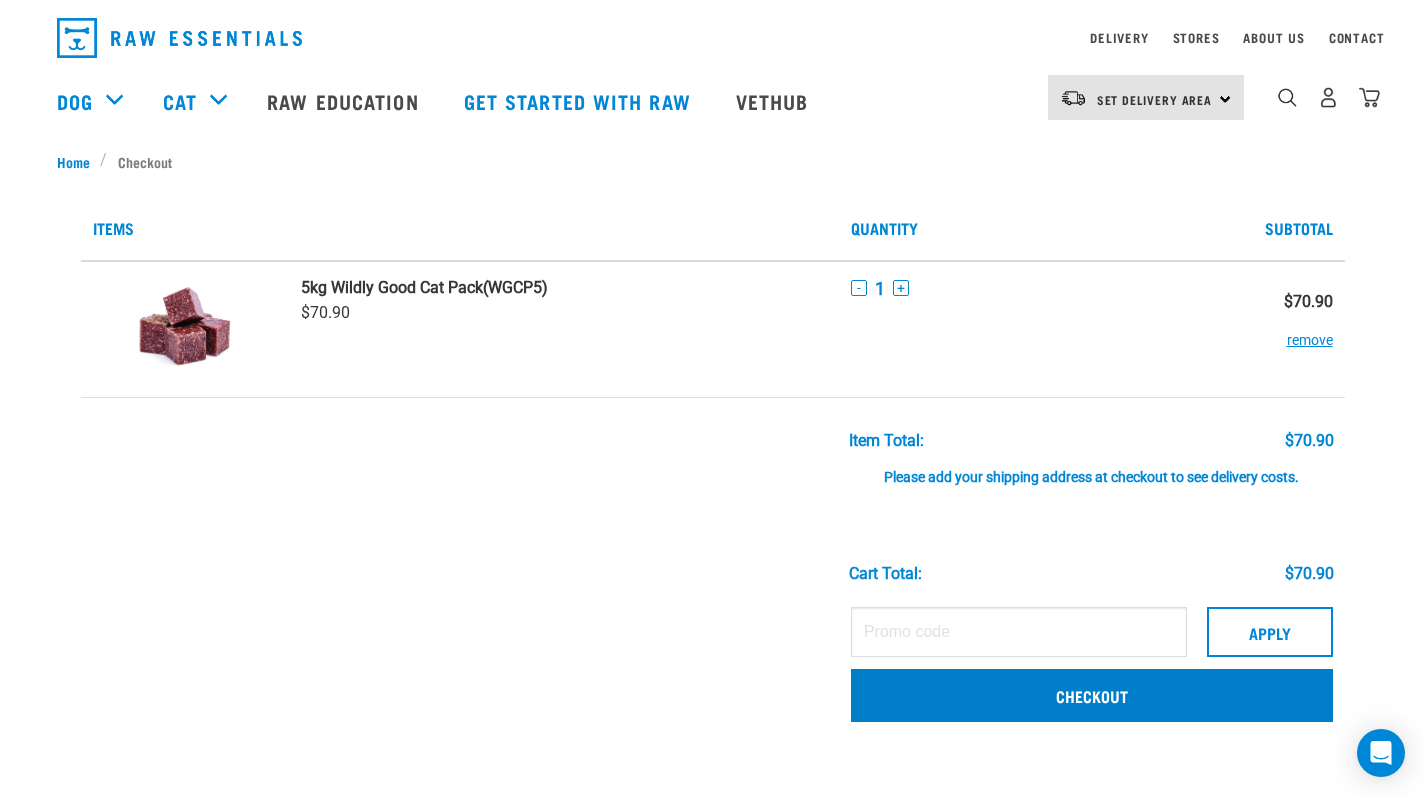 click on "Checkout" at bounding box center [1092, 695] 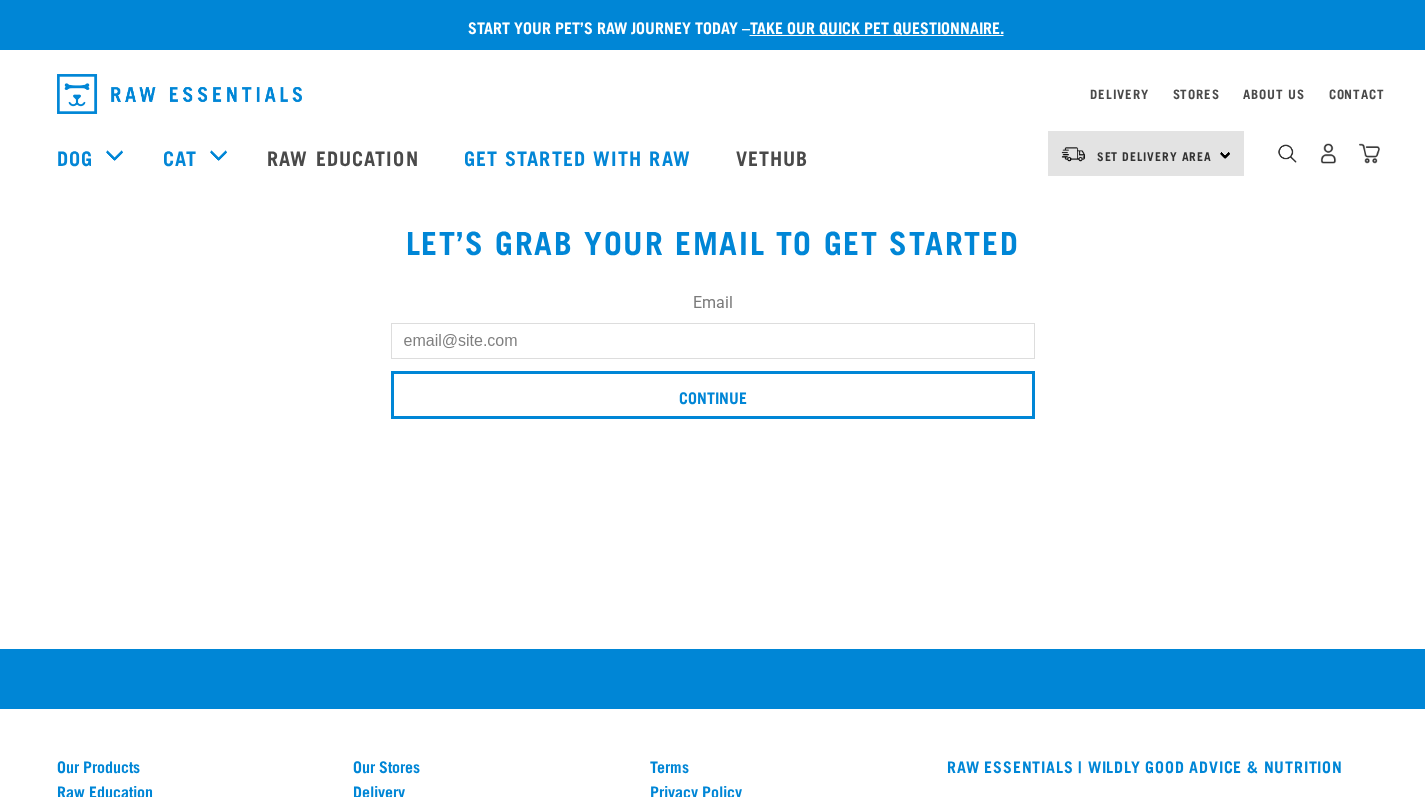 scroll, scrollTop: 0, scrollLeft: 0, axis: both 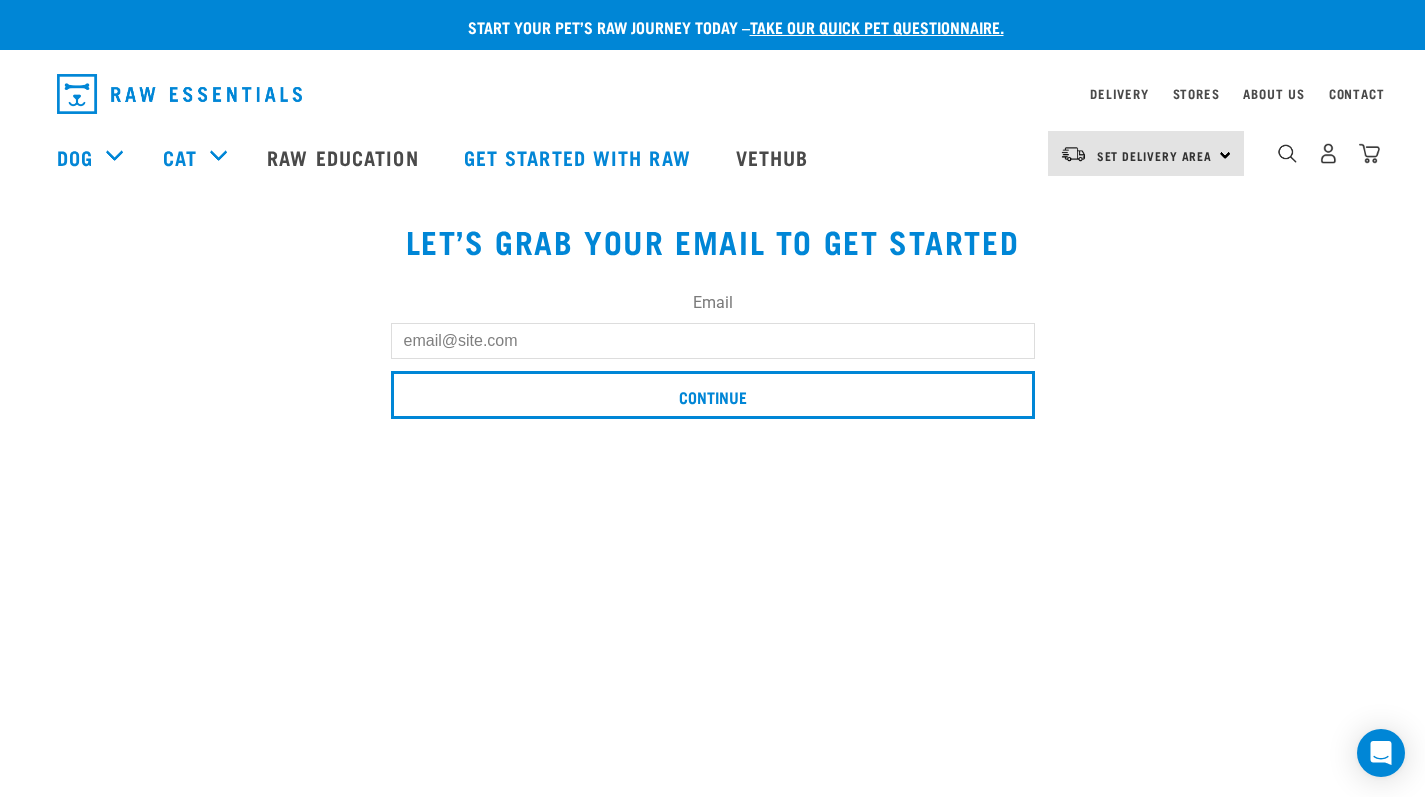click on "Email" at bounding box center (713, 341) 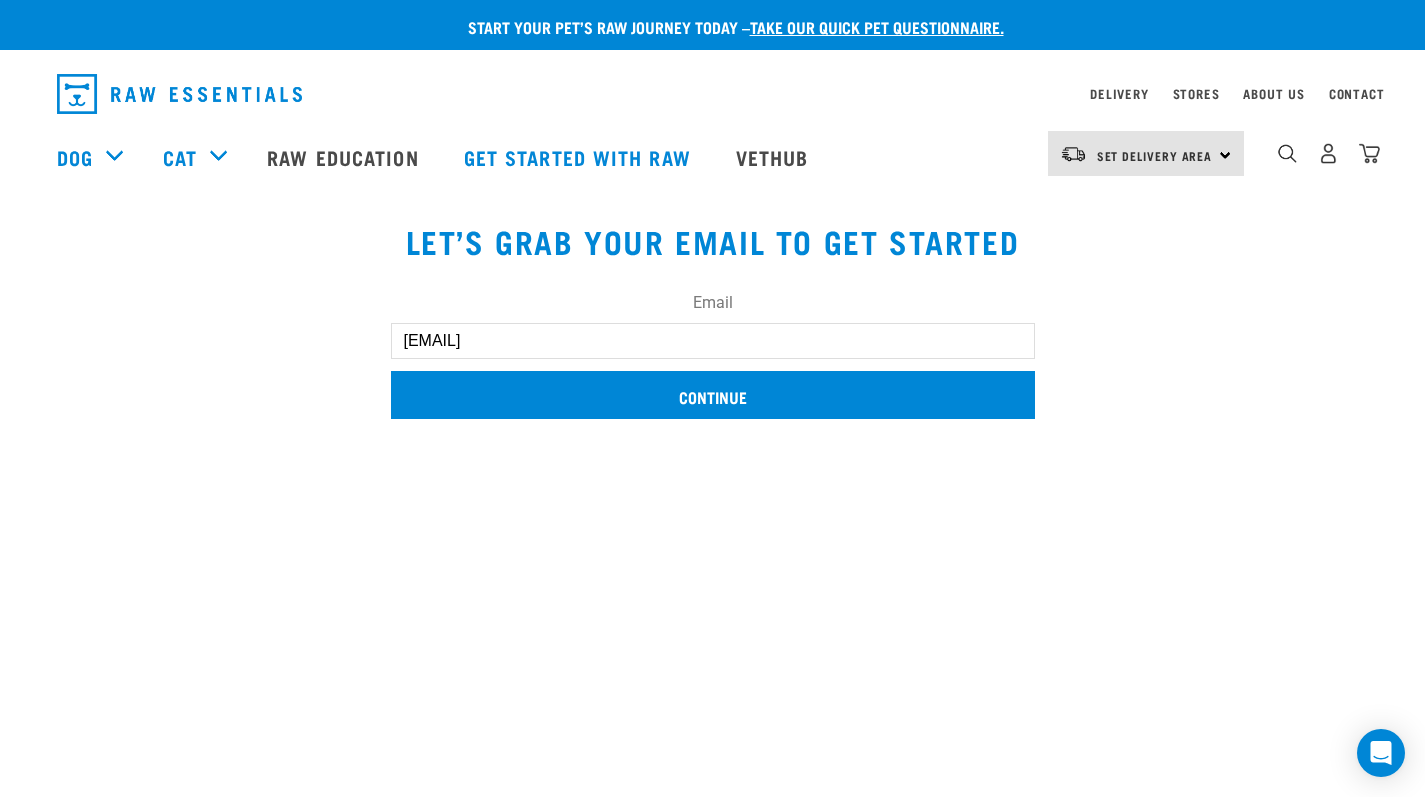 type on "florine125@hotmail.com" 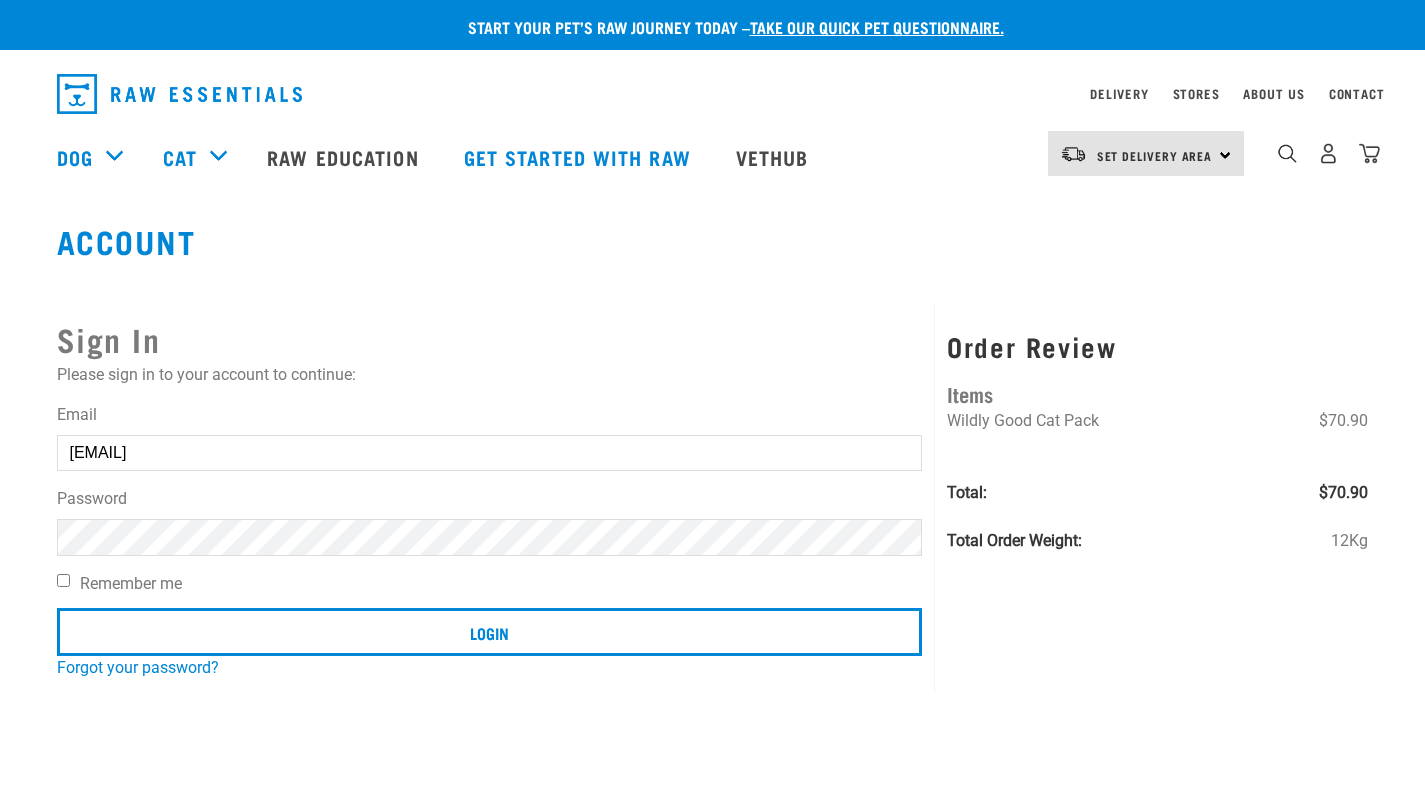 scroll, scrollTop: 0, scrollLeft: 0, axis: both 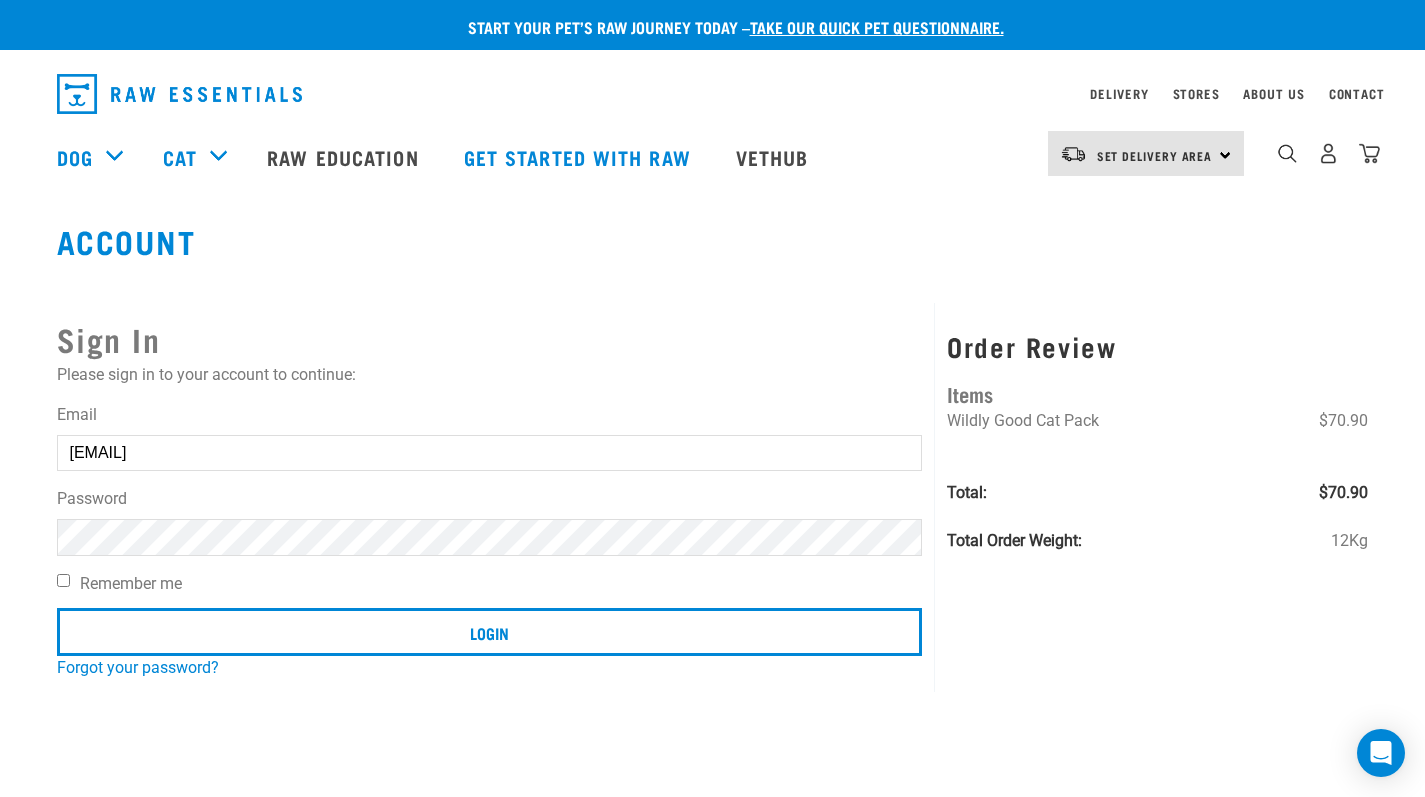 click on "Login" at bounding box center (490, 632) 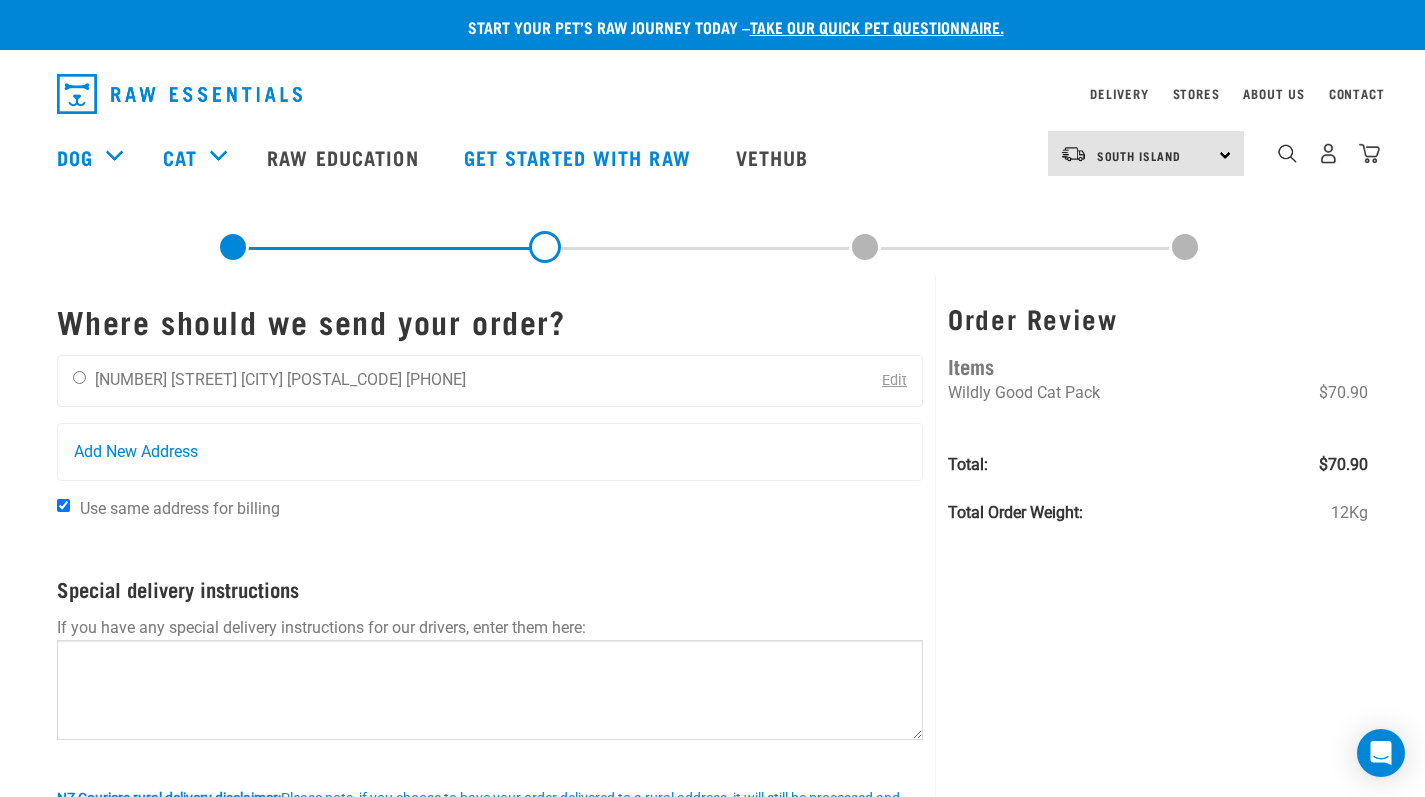 scroll, scrollTop: 0, scrollLeft: 0, axis: both 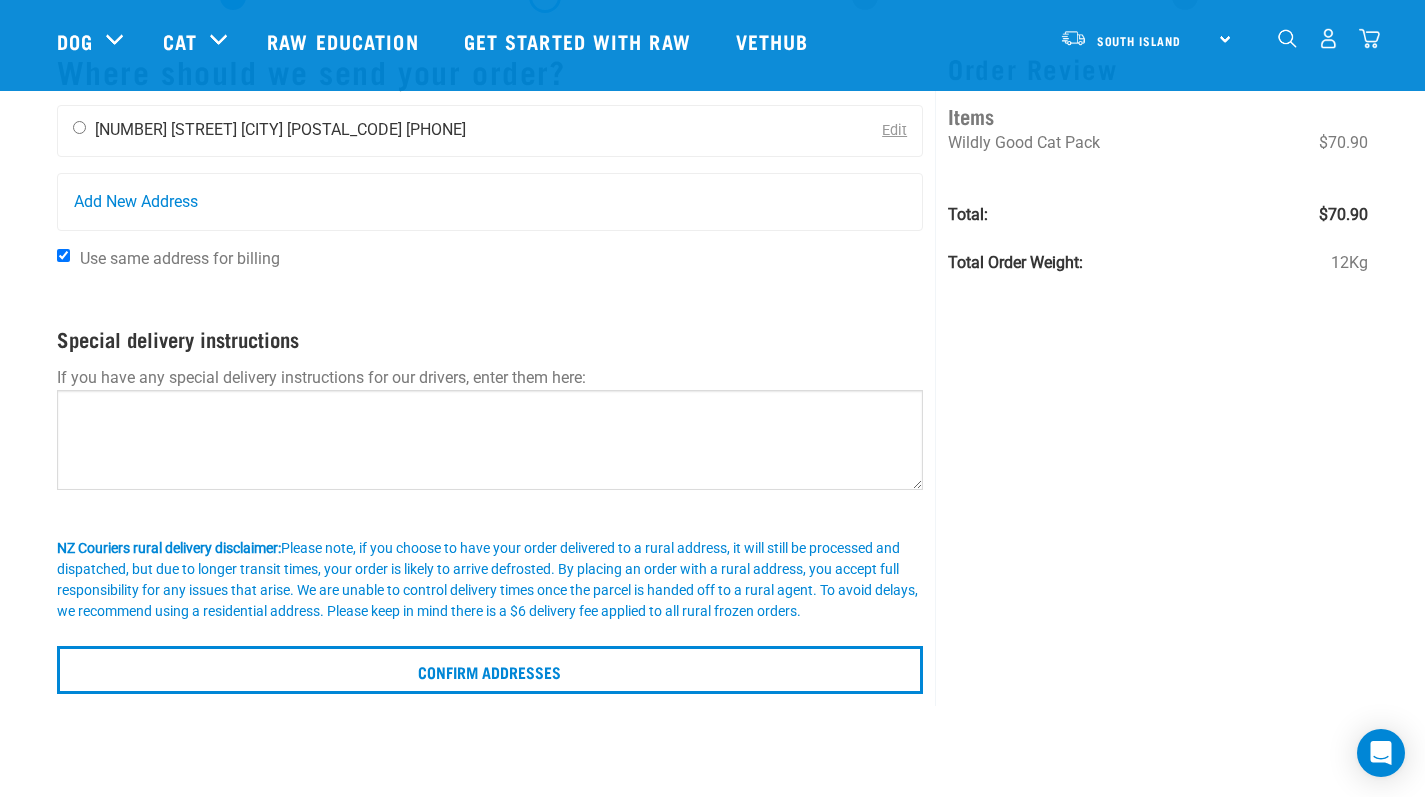click at bounding box center [79, 127] 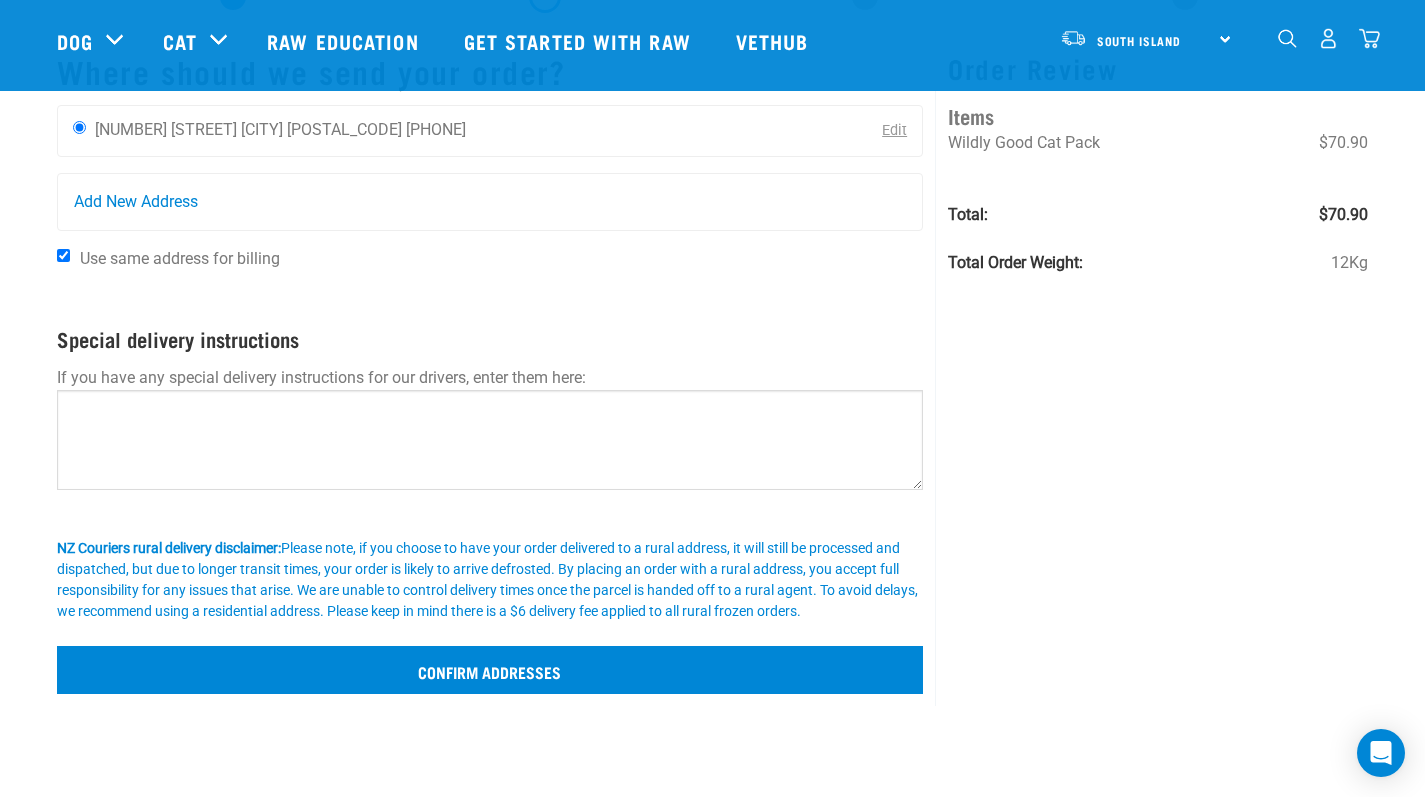 click on "Confirm addresses" at bounding box center [490, 670] 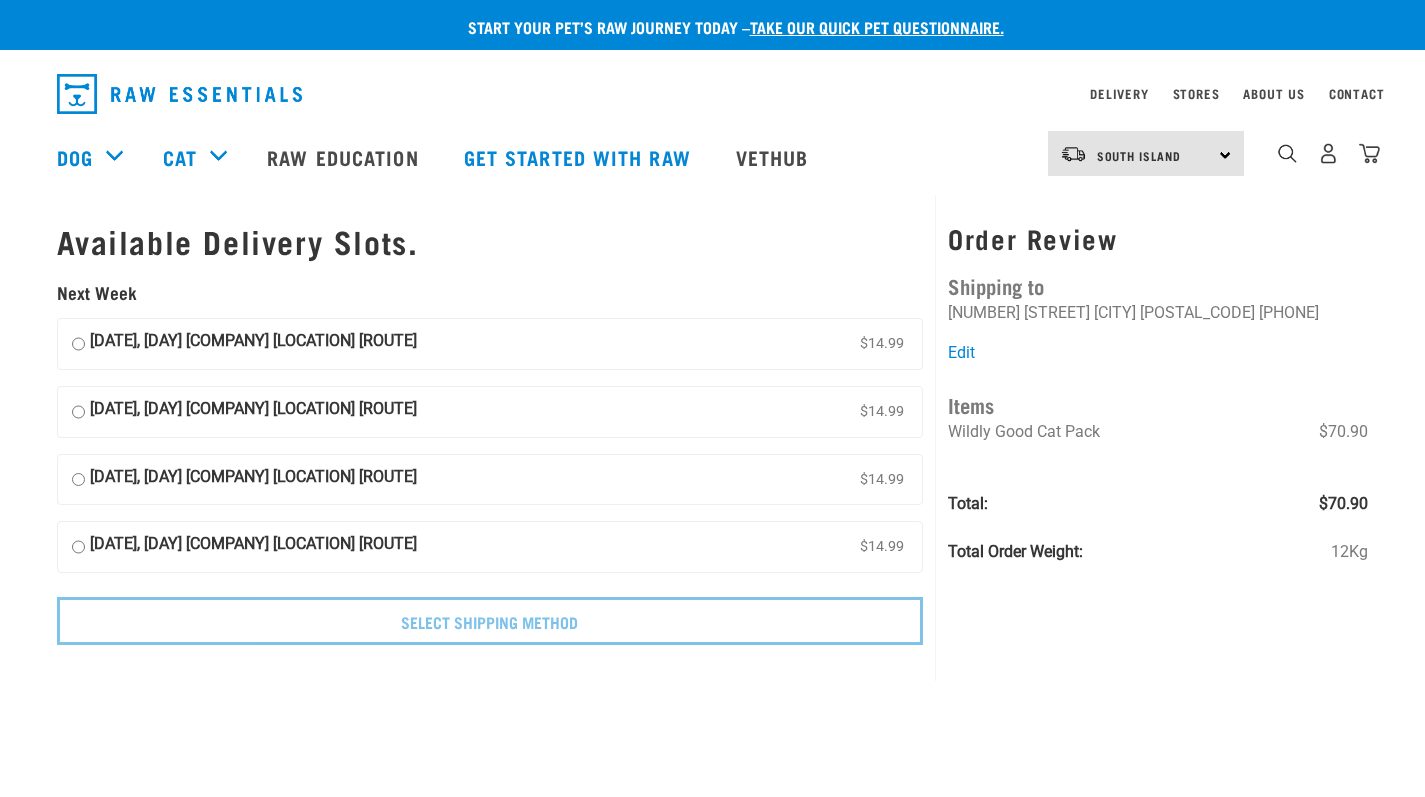 scroll, scrollTop: 0, scrollLeft: 0, axis: both 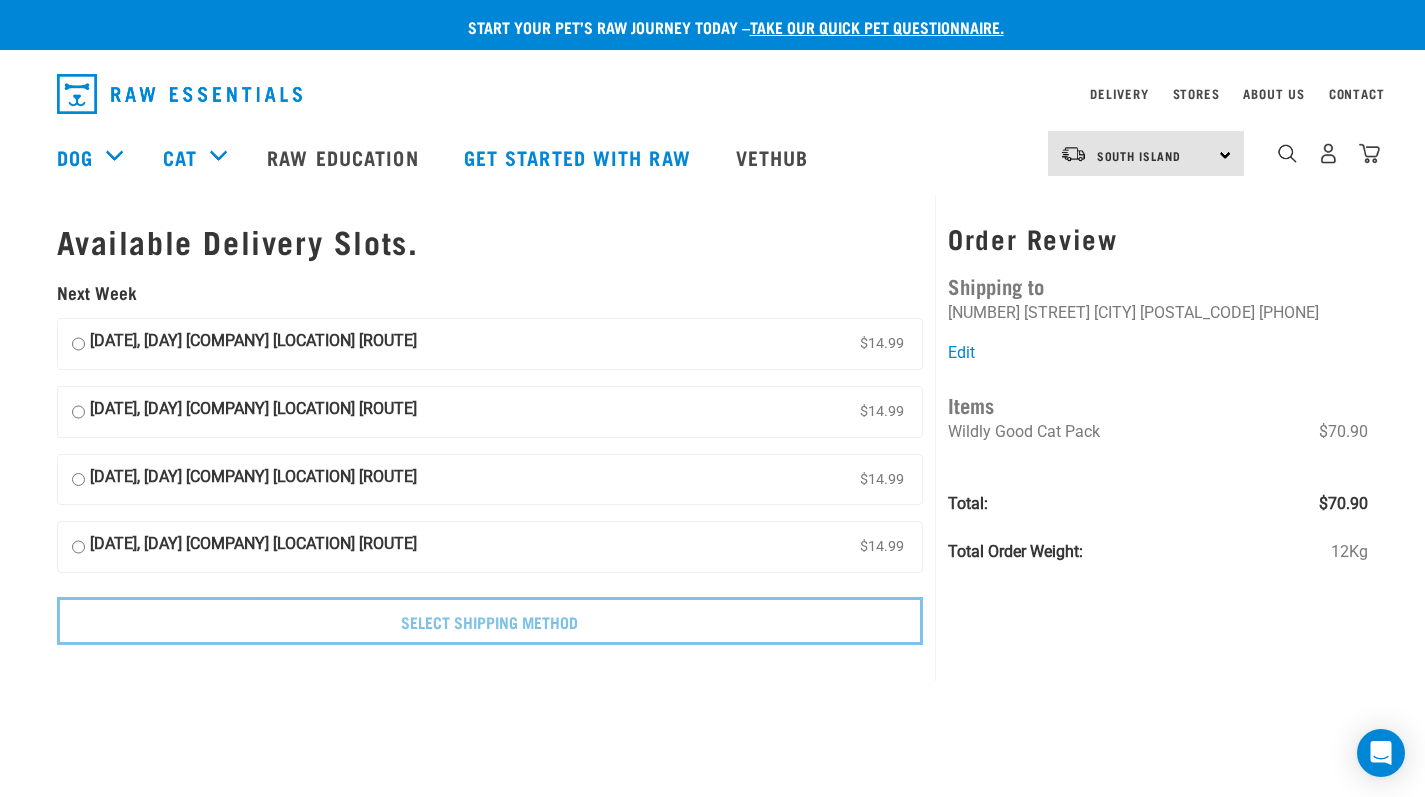 click on "[DATE], [DAY] [COMPANY] [LOCATION] [ROUTE]" at bounding box center (253, 344) 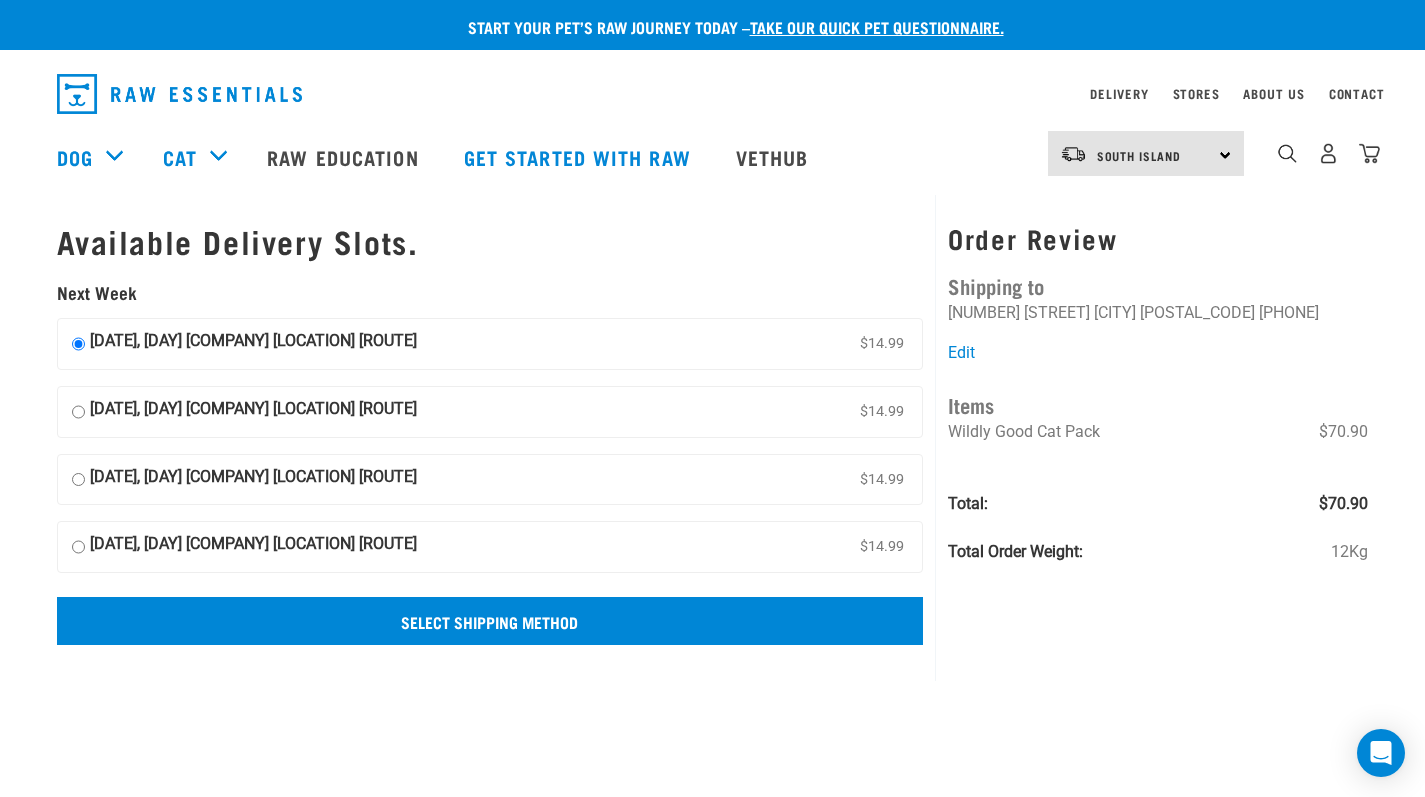 click on "Select Shipping Method" at bounding box center (490, 621) 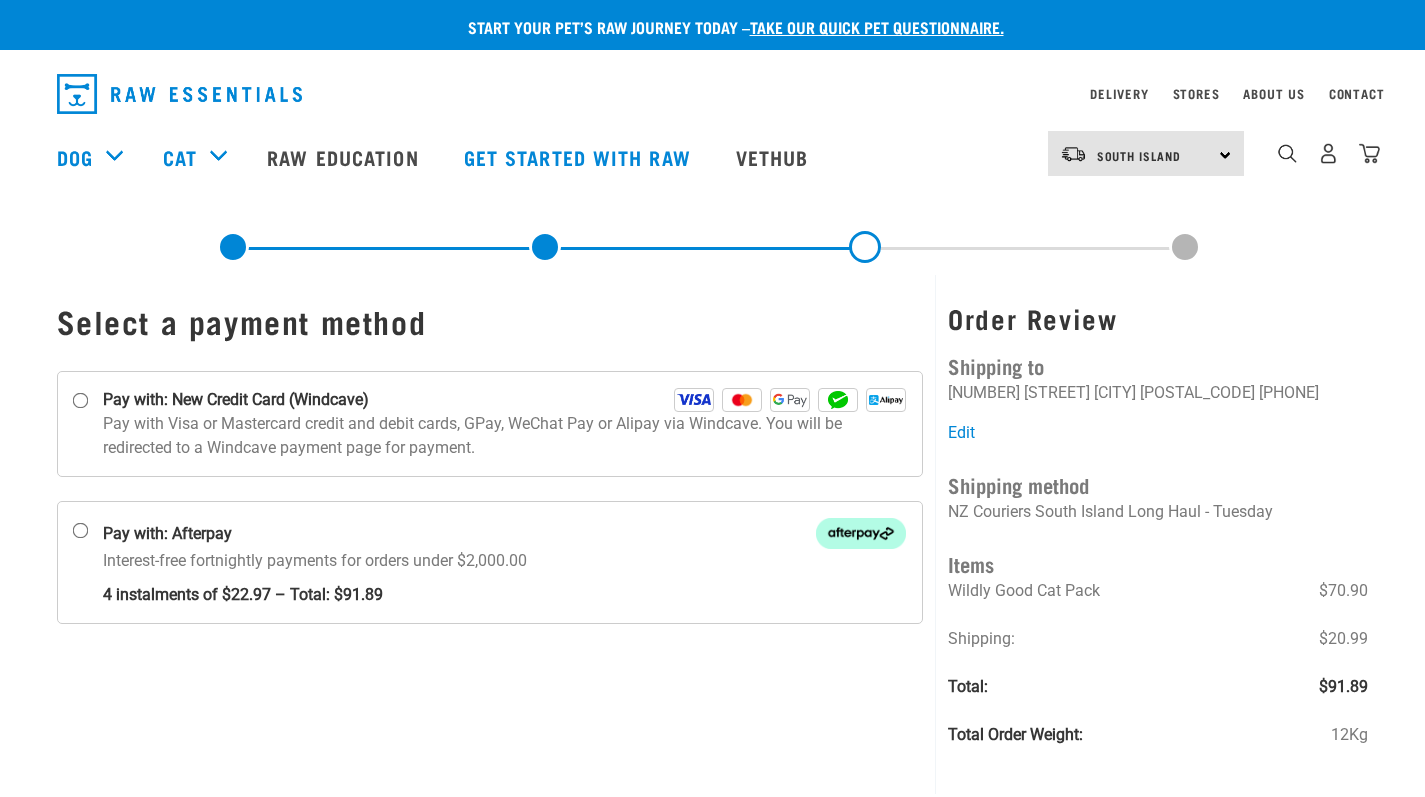 scroll, scrollTop: 0, scrollLeft: 0, axis: both 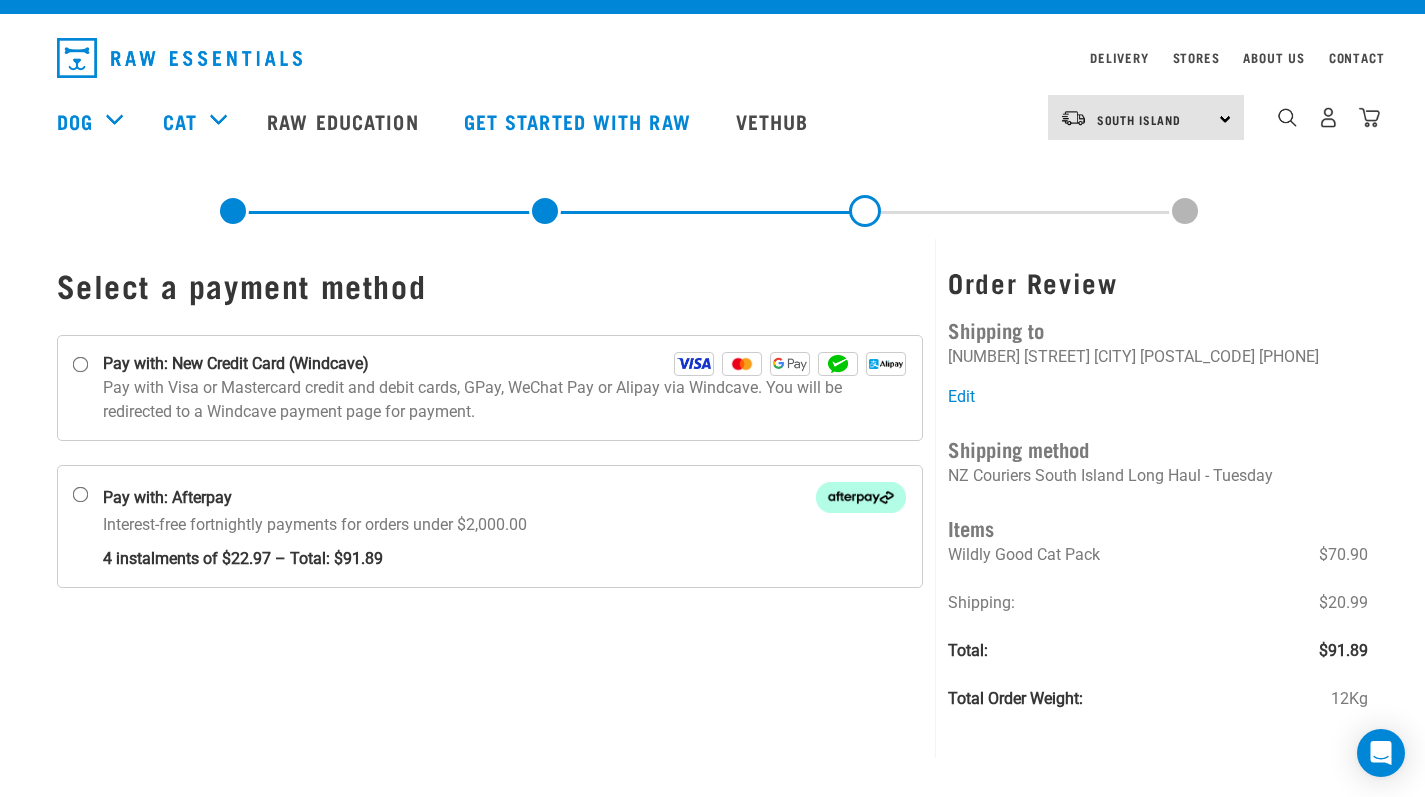 click on "Items" at bounding box center [1158, 527] 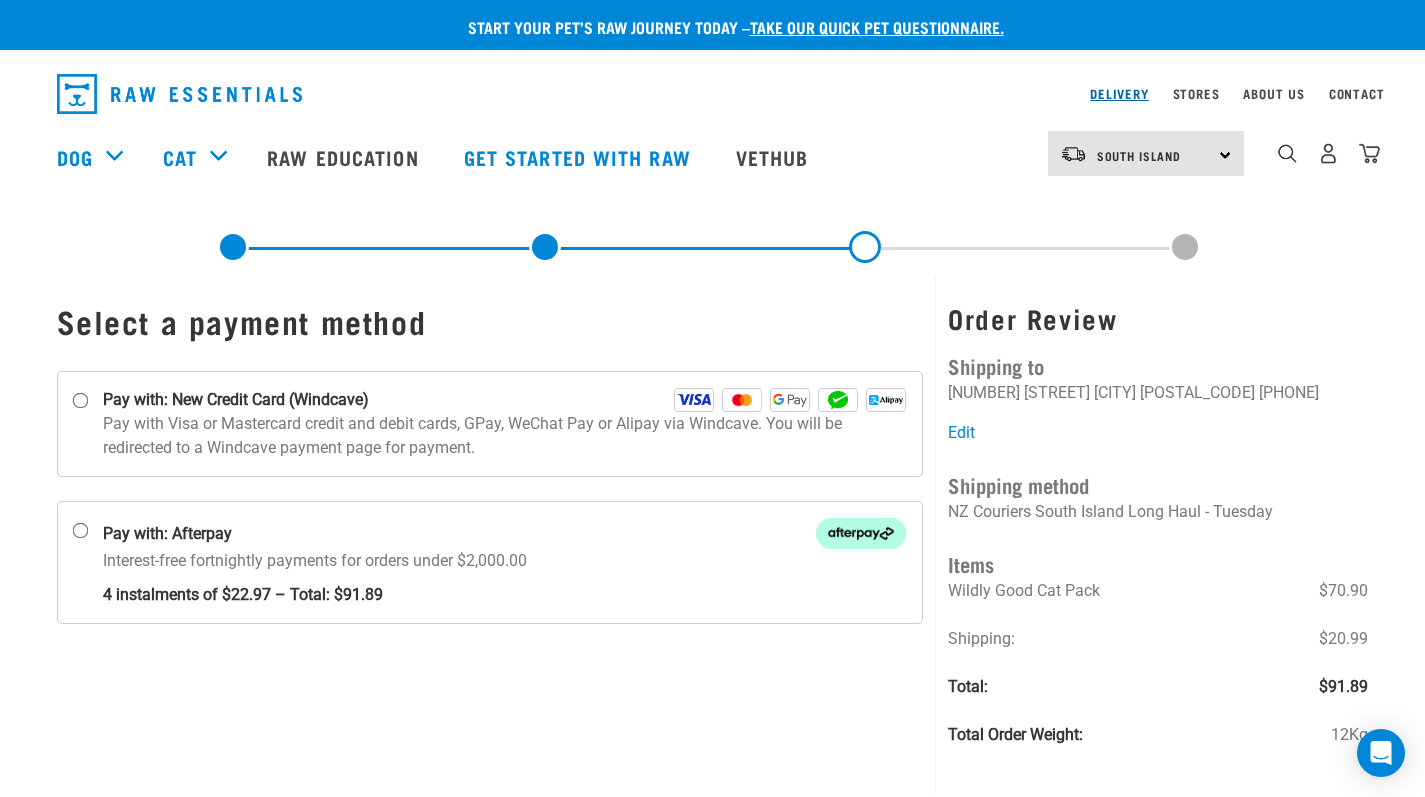 click on "Delivery" at bounding box center [1119, 93] 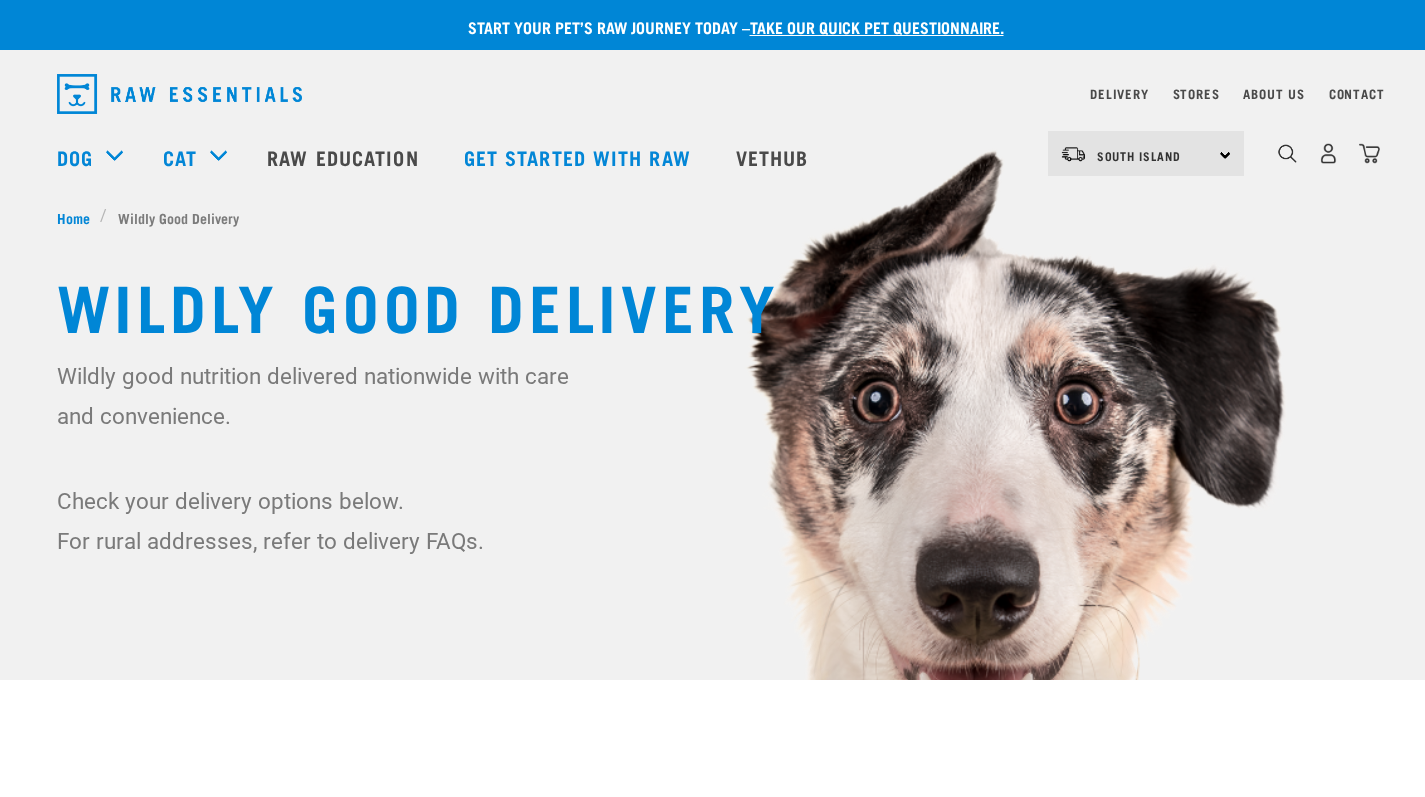 scroll, scrollTop: 0, scrollLeft: 0, axis: both 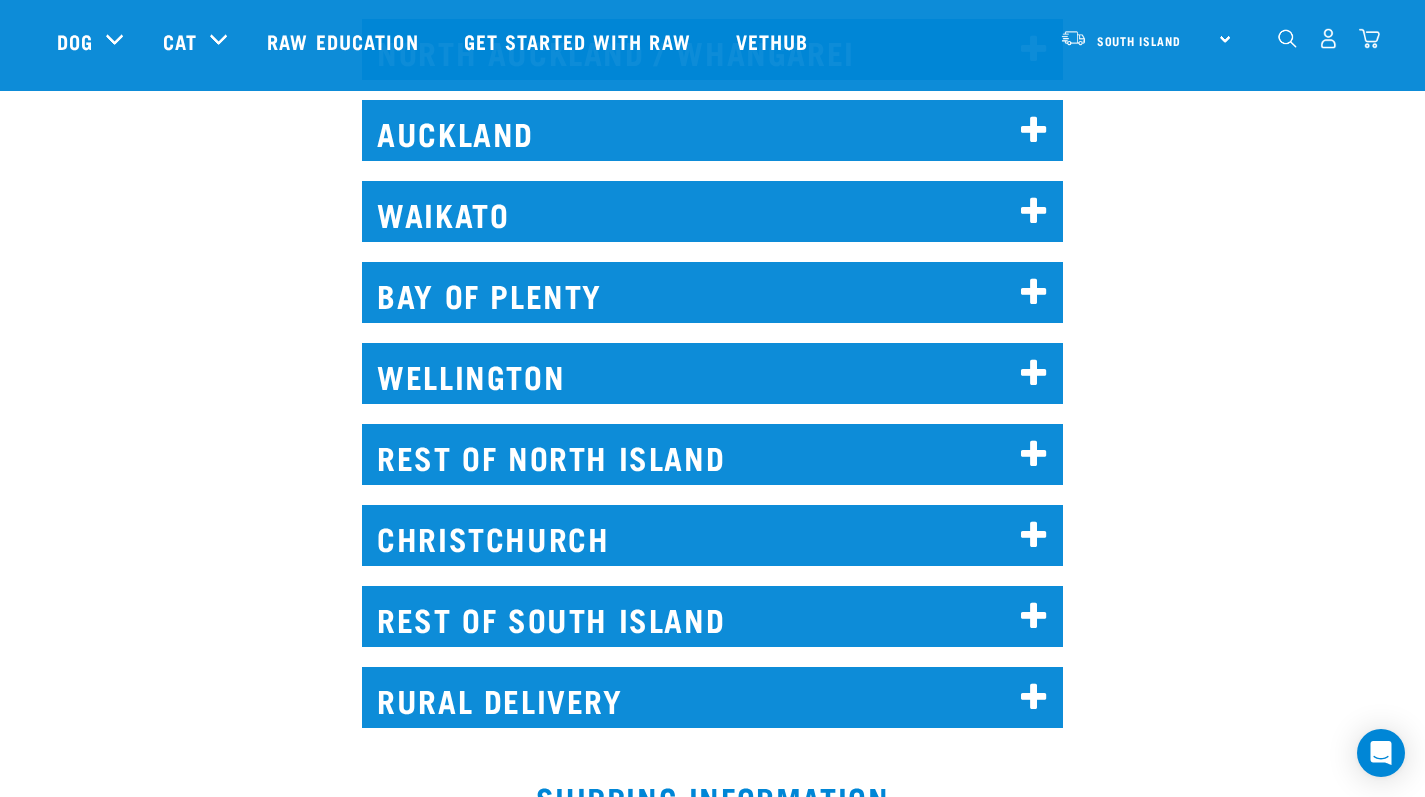 click on "REST OF SOUTH ISLAND" at bounding box center [712, 616] 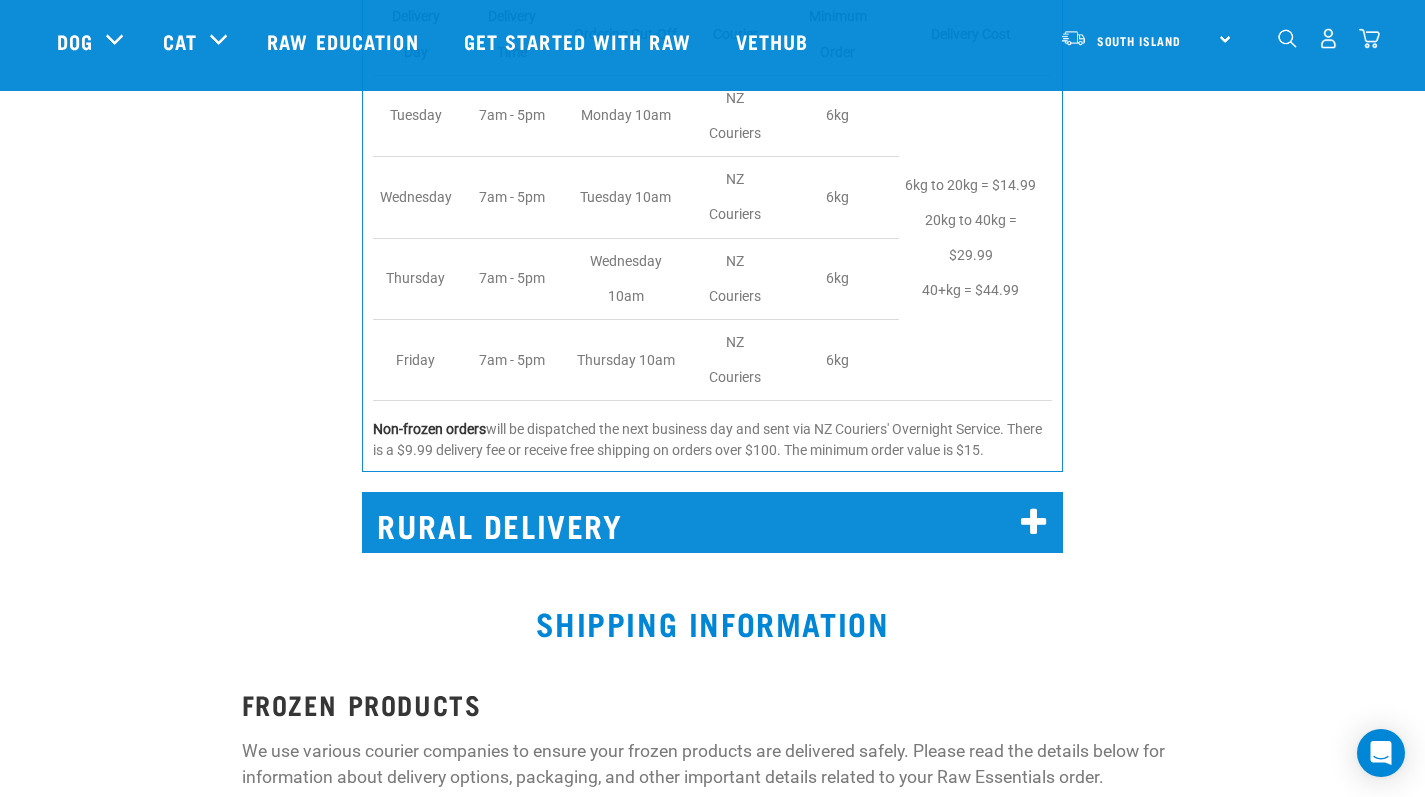 scroll, scrollTop: 2489, scrollLeft: 0, axis: vertical 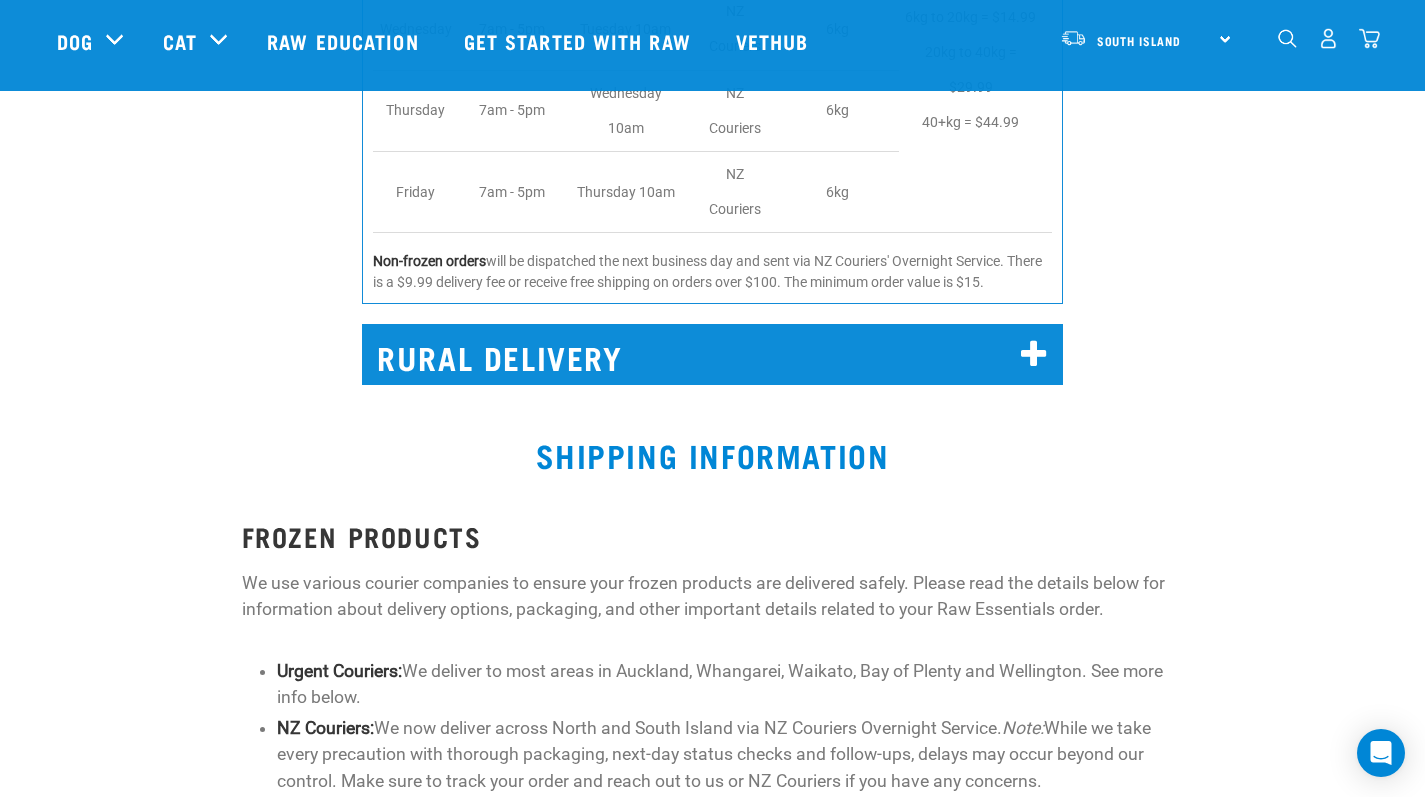 click on "RURAL DELIVERY" at bounding box center [712, 354] 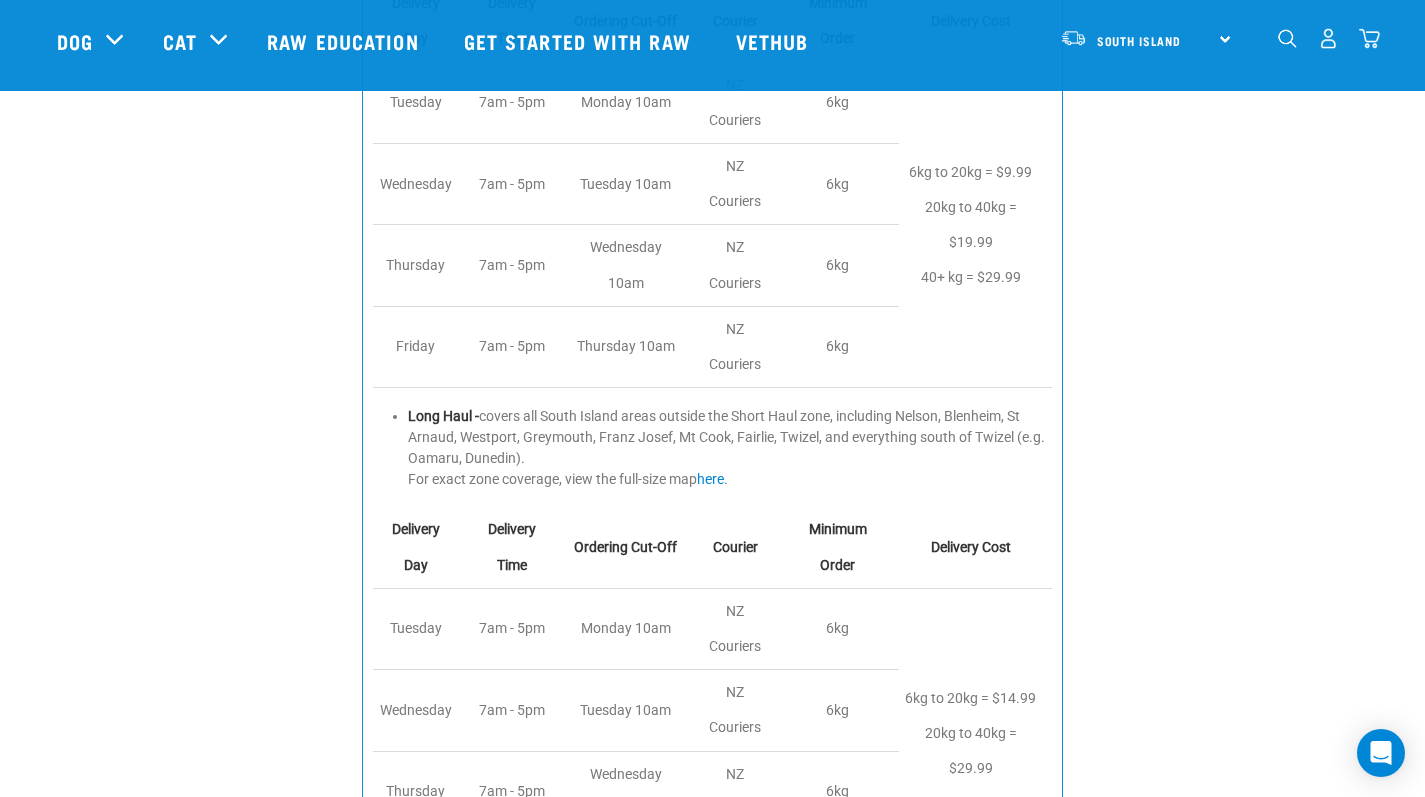 scroll, scrollTop: 1194, scrollLeft: 0, axis: vertical 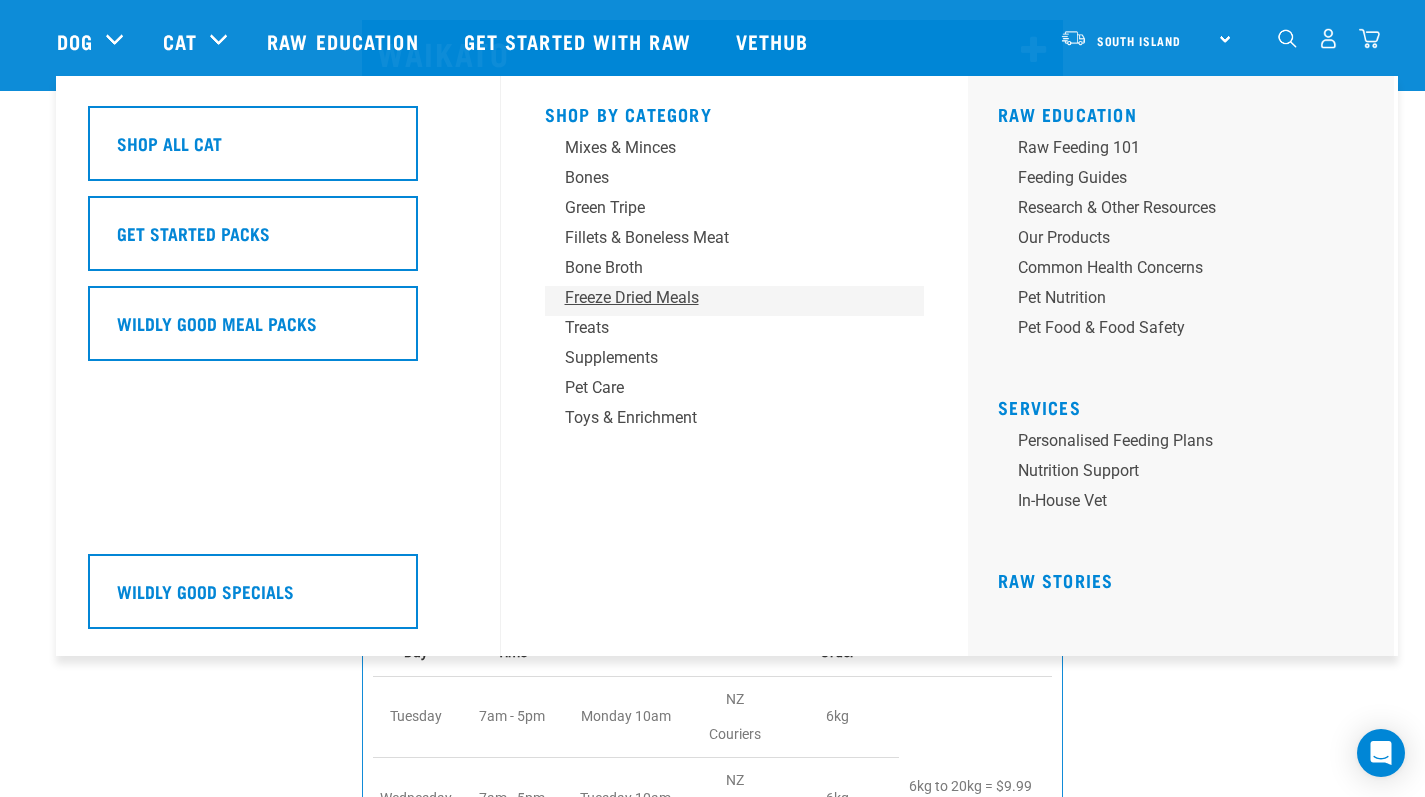 click on "Freeze Dried Meals" at bounding box center [721, 298] 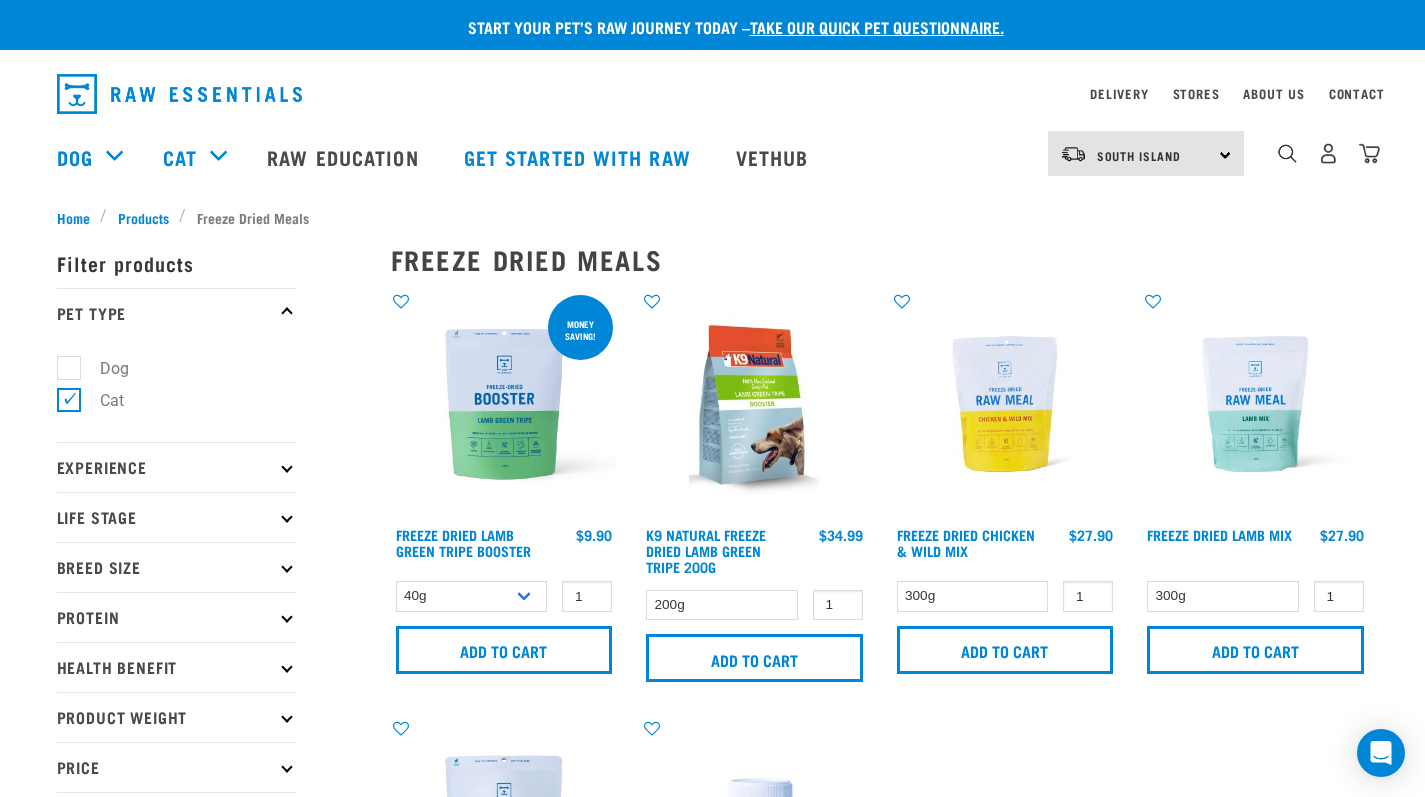 scroll, scrollTop: 0, scrollLeft: 0, axis: both 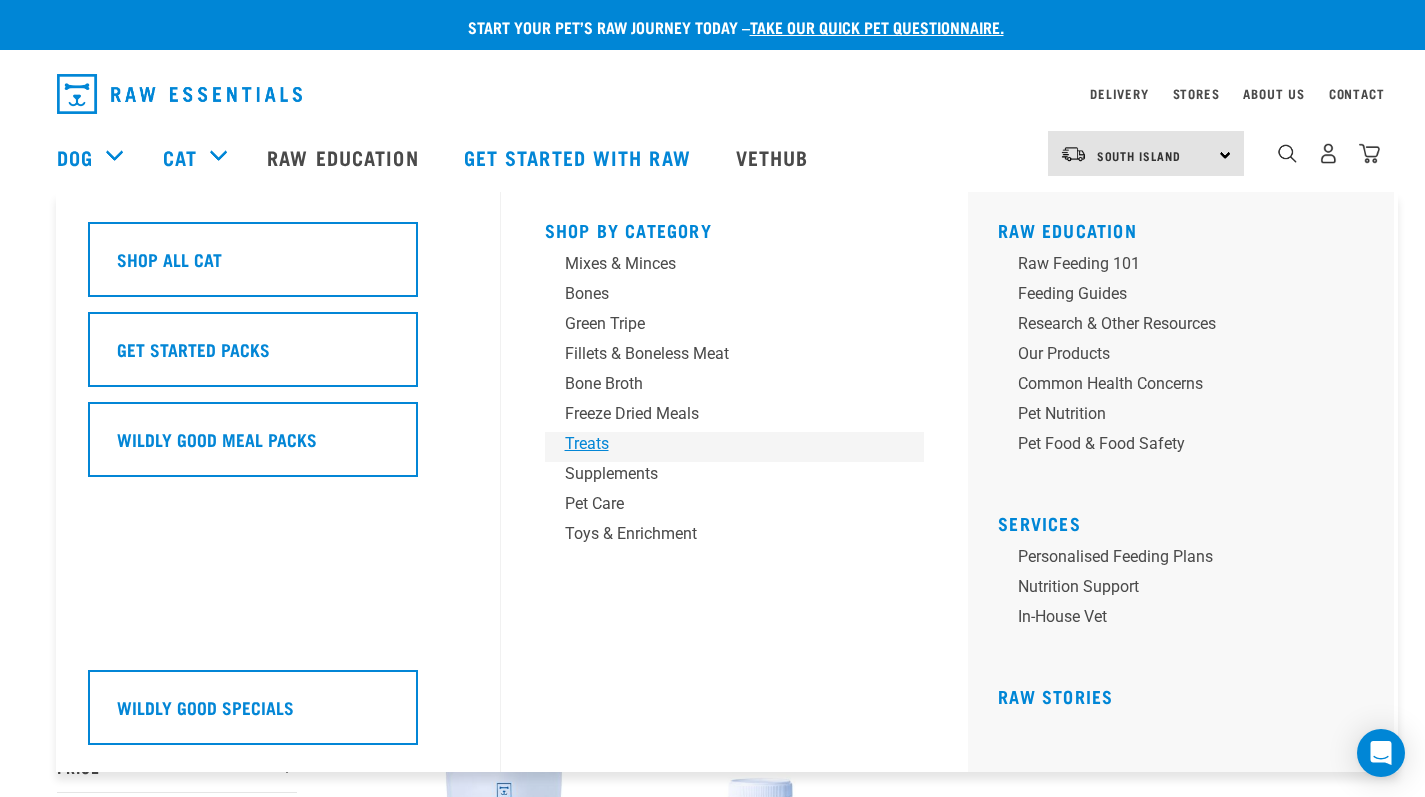 click on "Treats" at bounding box center (721, 444) 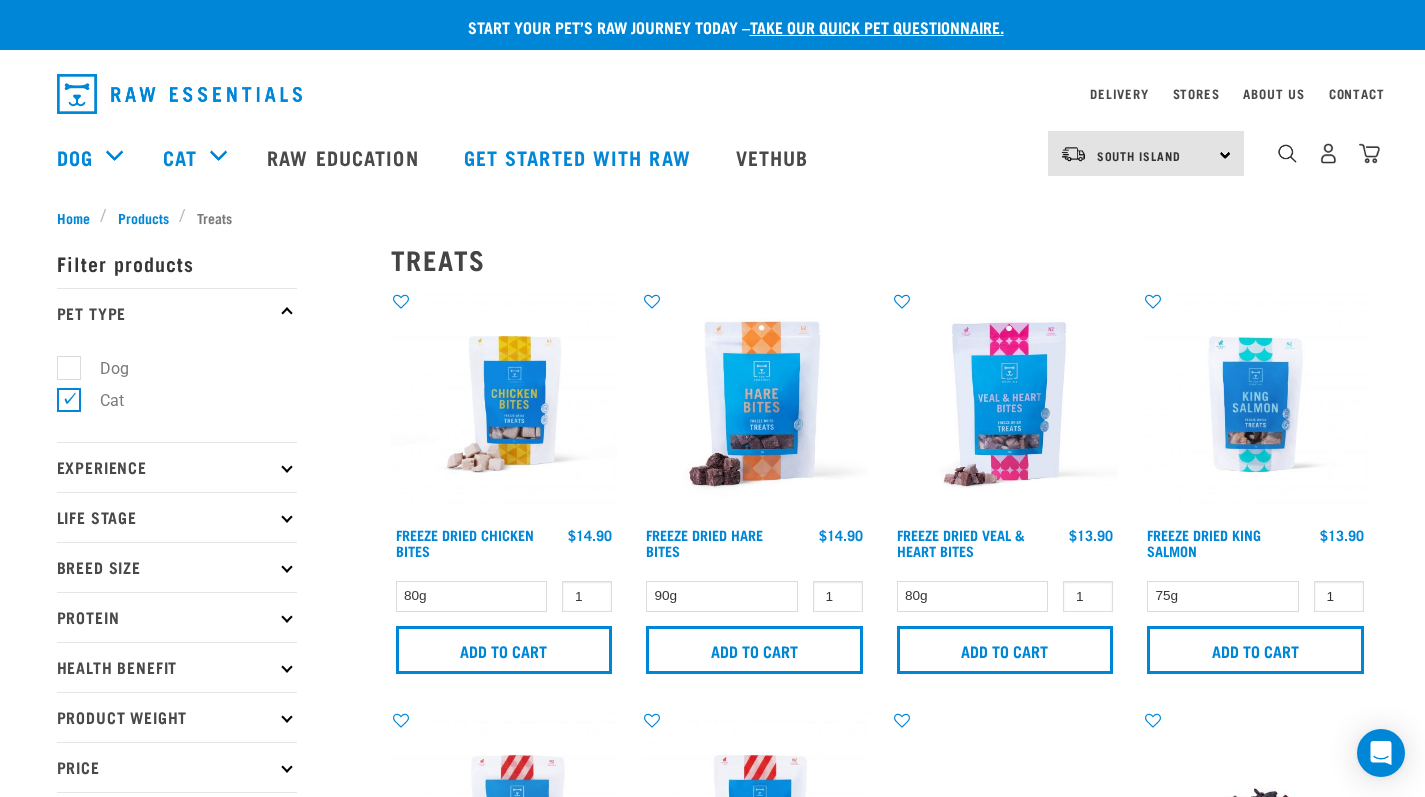 scroll, scrollTop: 0, scrollLeft: 0, axis: both 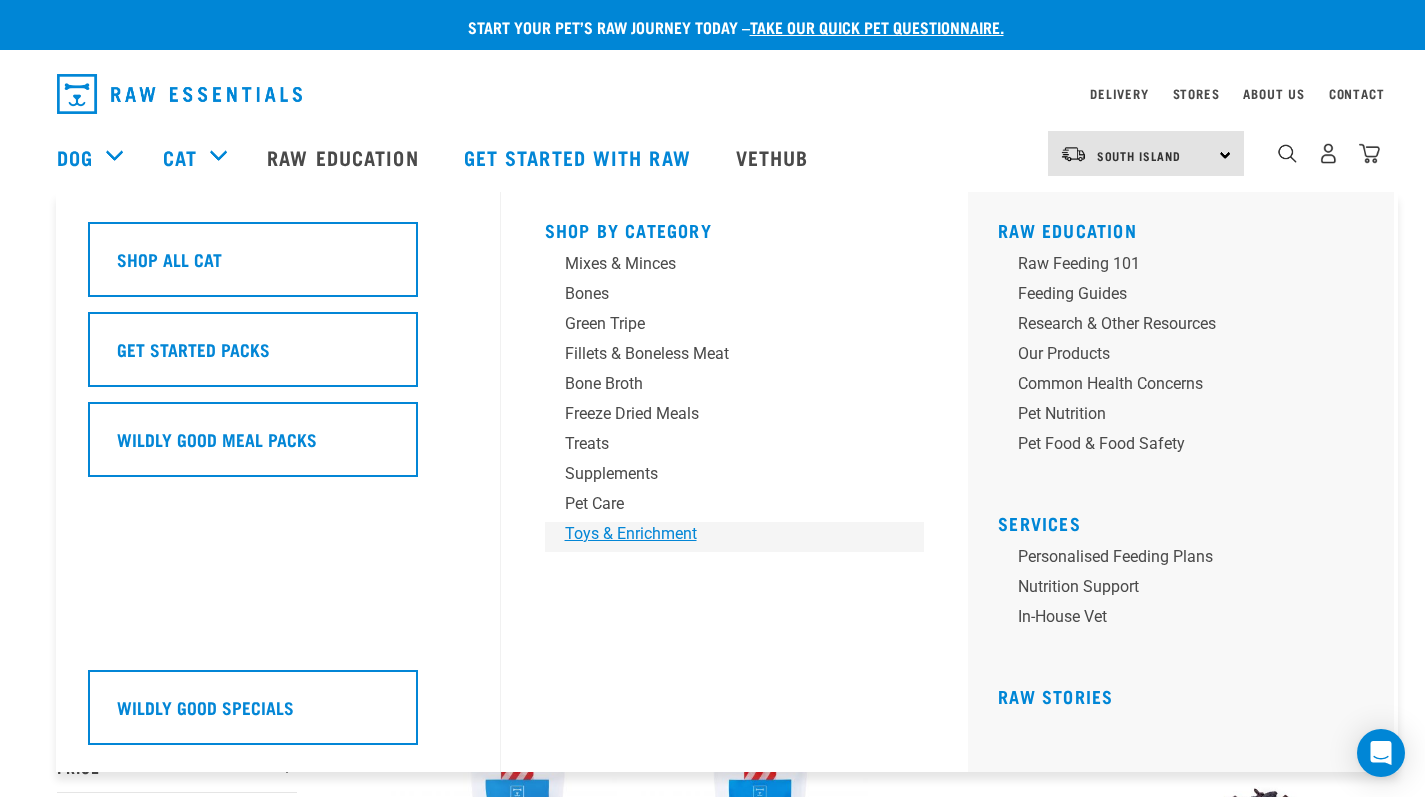 click on "Toys & Enrichment" at bounding box center (721, 534) 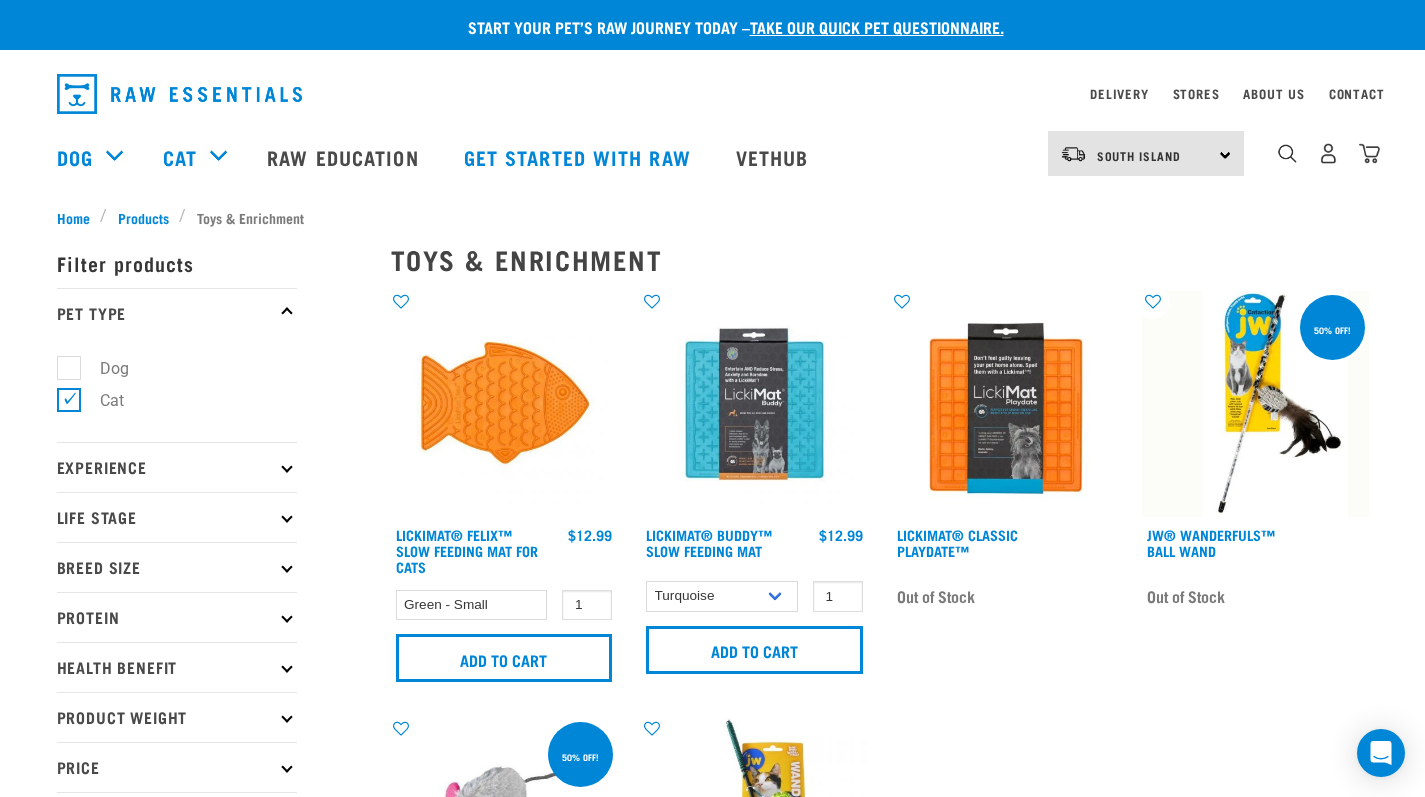 scroll, scrollTop: 0, scrollLeft: 0, axis: both 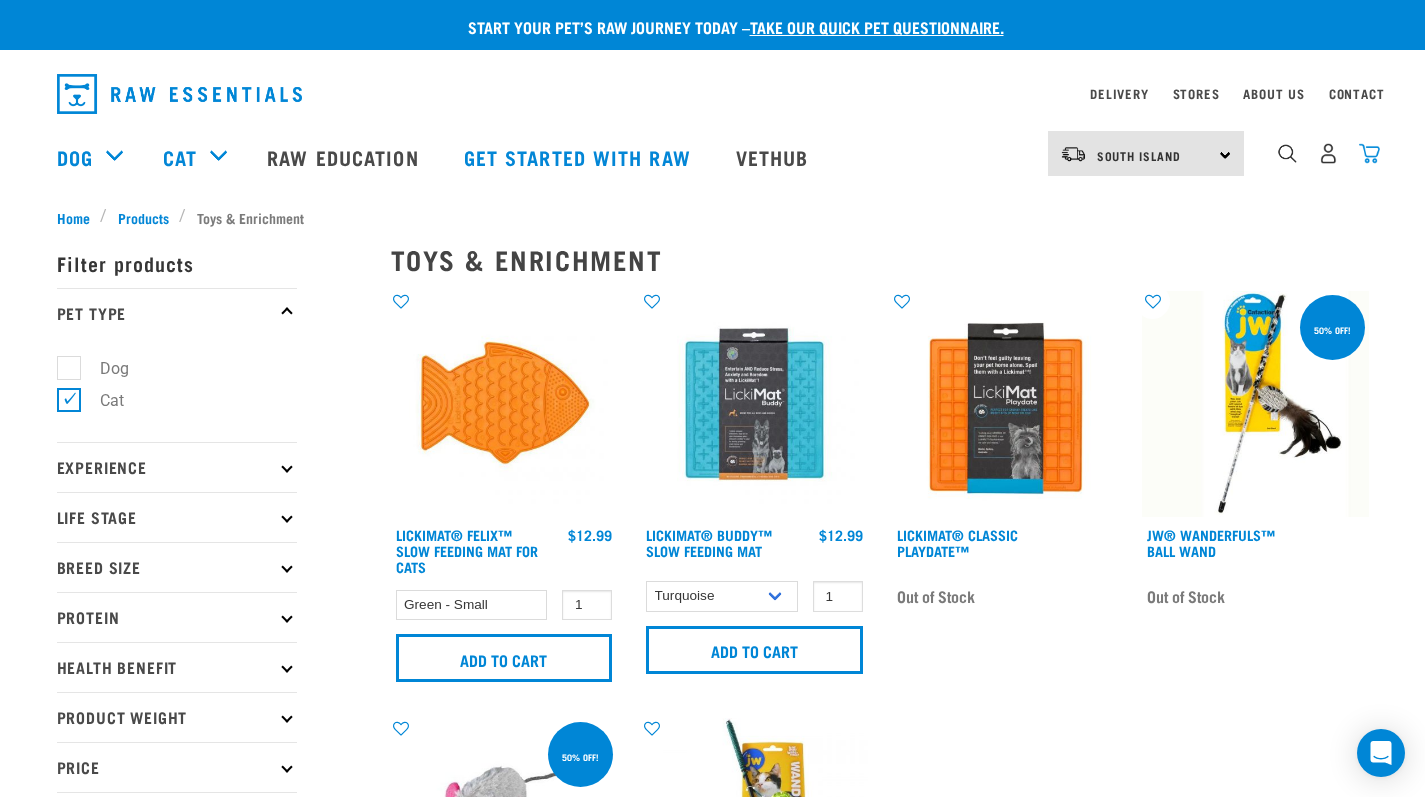 click at bounding box center (1369, 153) 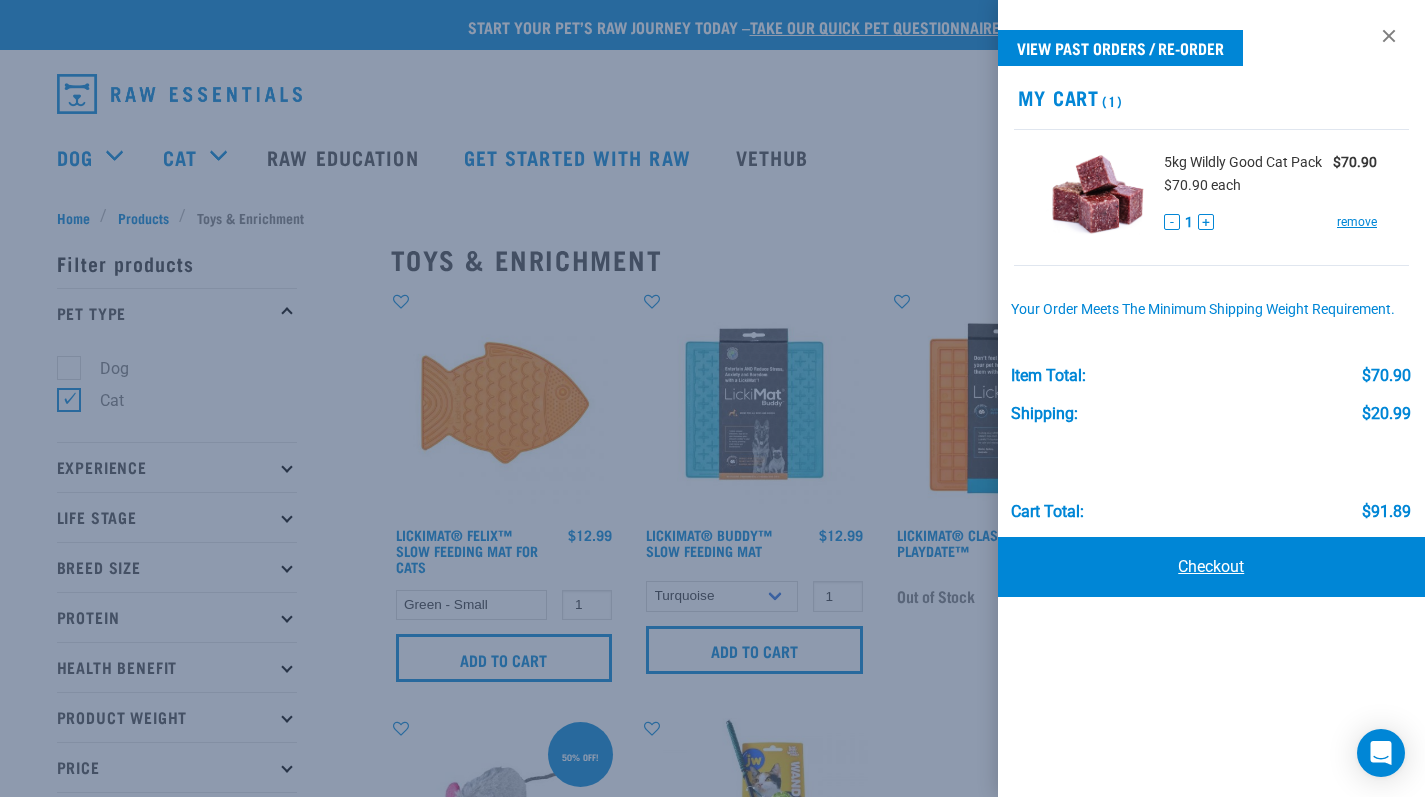 click on "Checkout" at bounding box center (1212, 567) 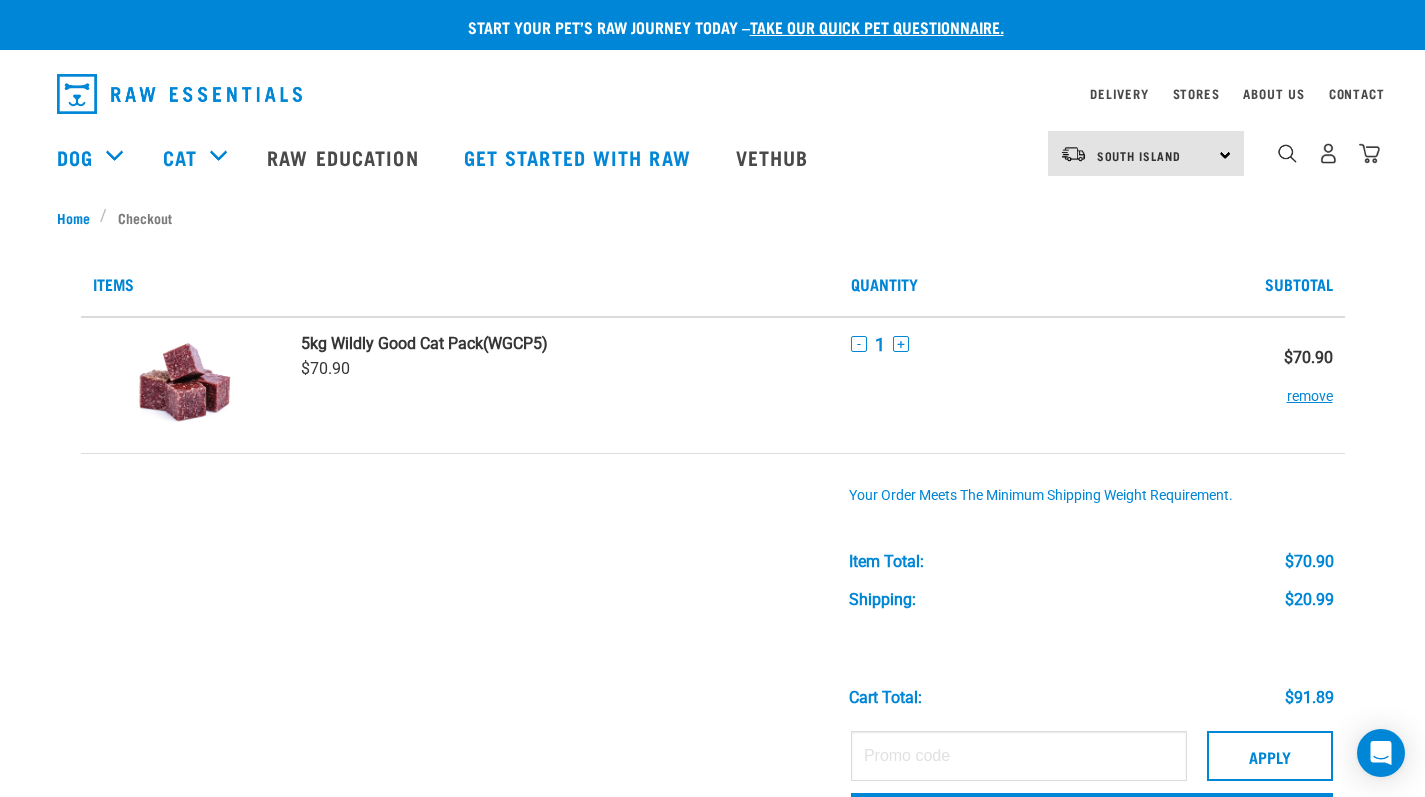 scroll, scrollTop: 0, scrollLeft: 0, axis: both 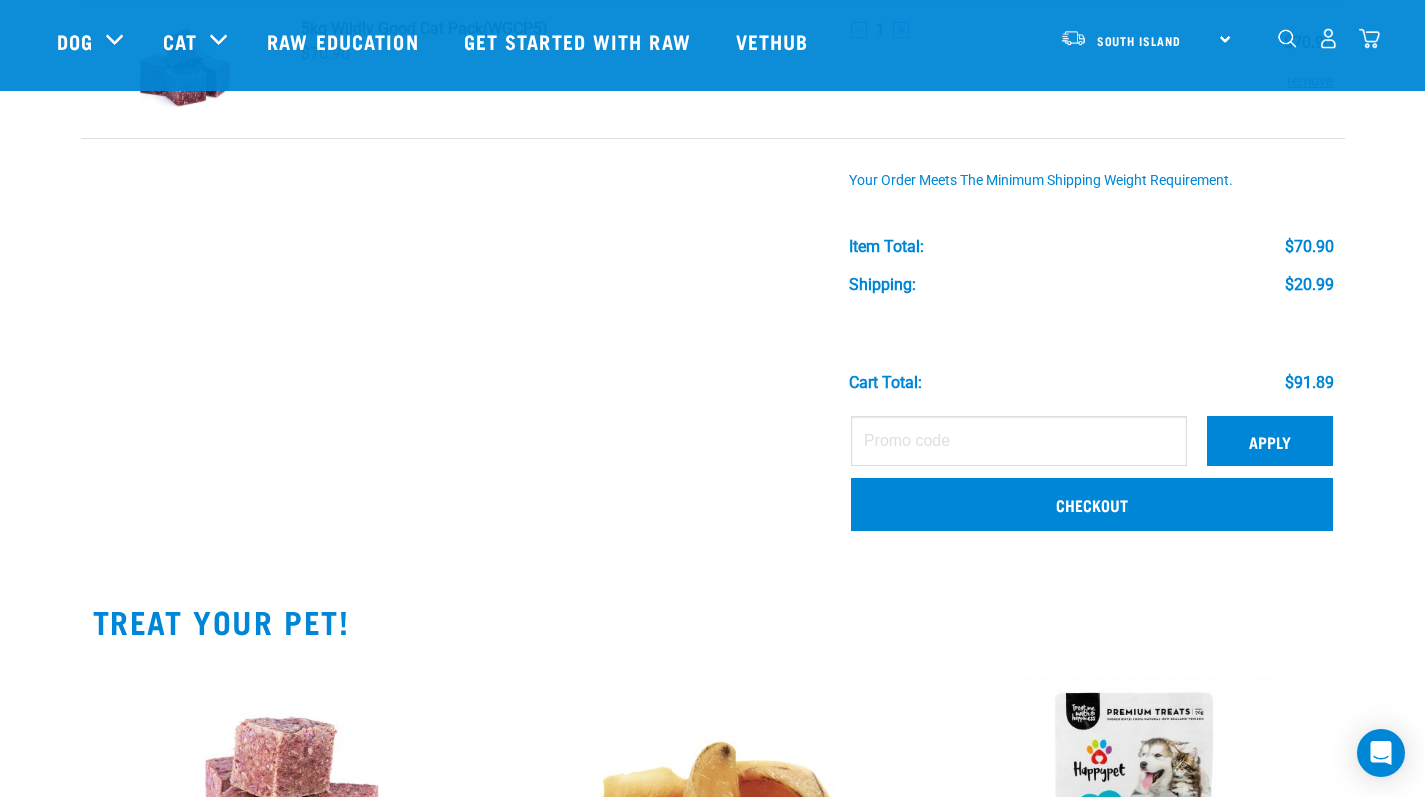 click on "Apply" at bounding box center [1270, 441] 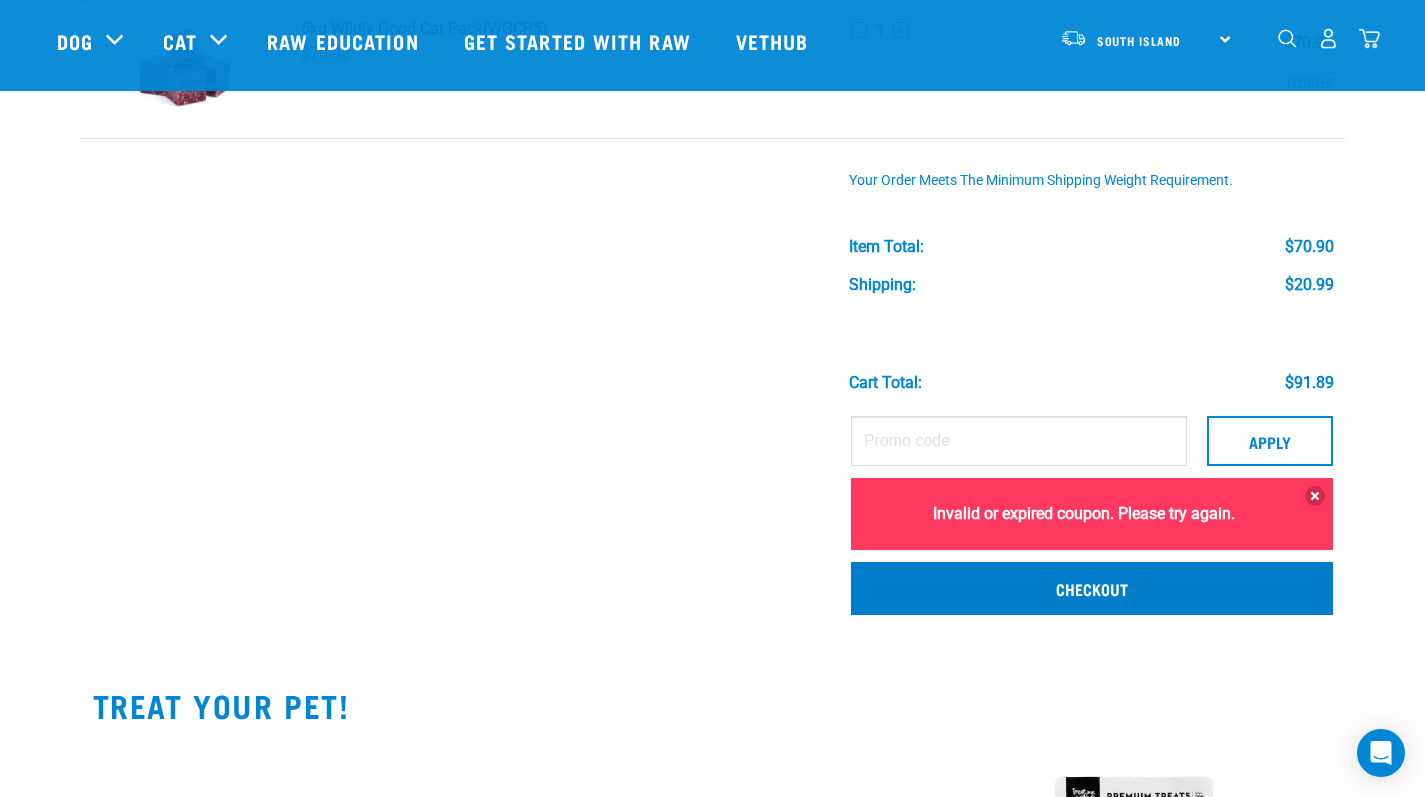click on "Checkout" at bounding box center (1092, 588) 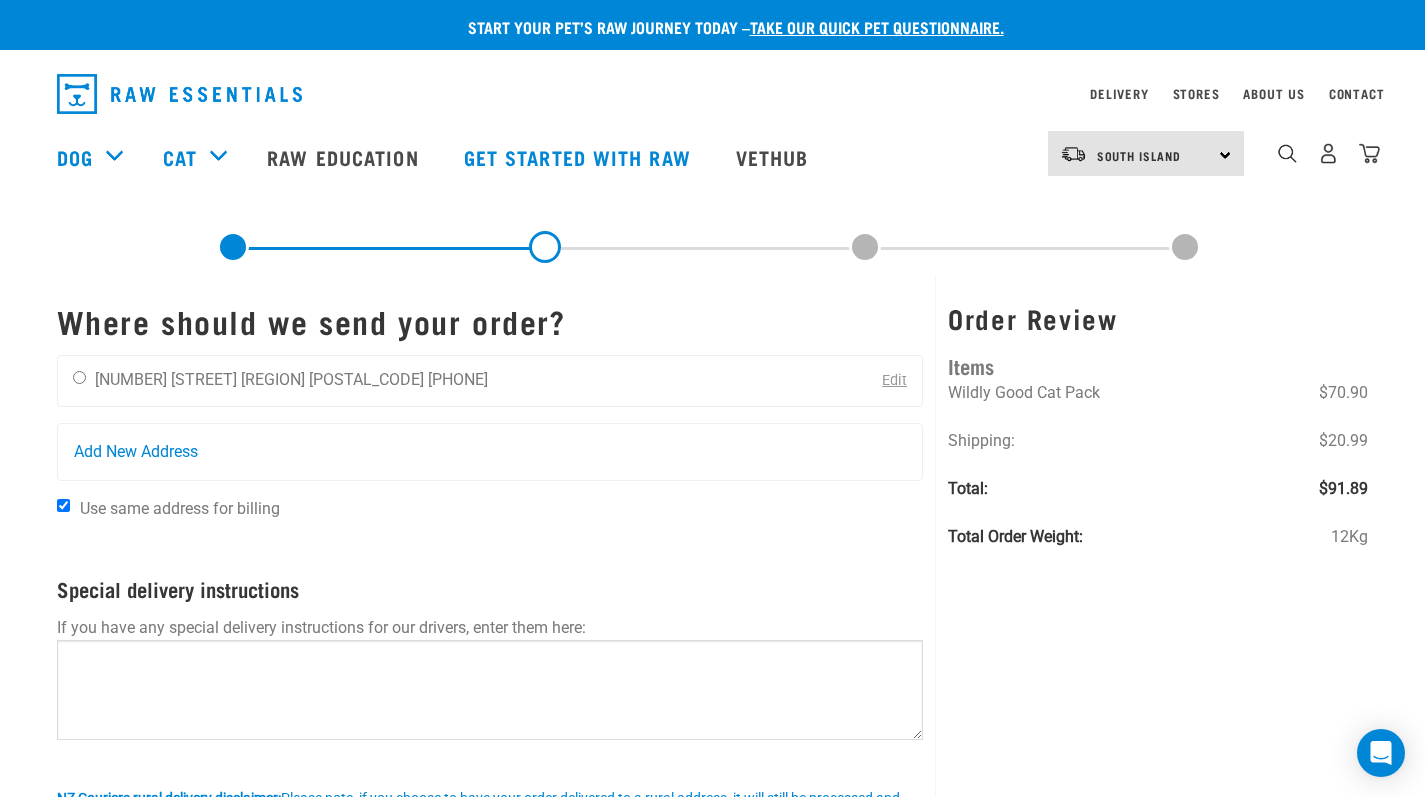 scroll, scrollTop: 0, scrollLeft: 0, axis: both 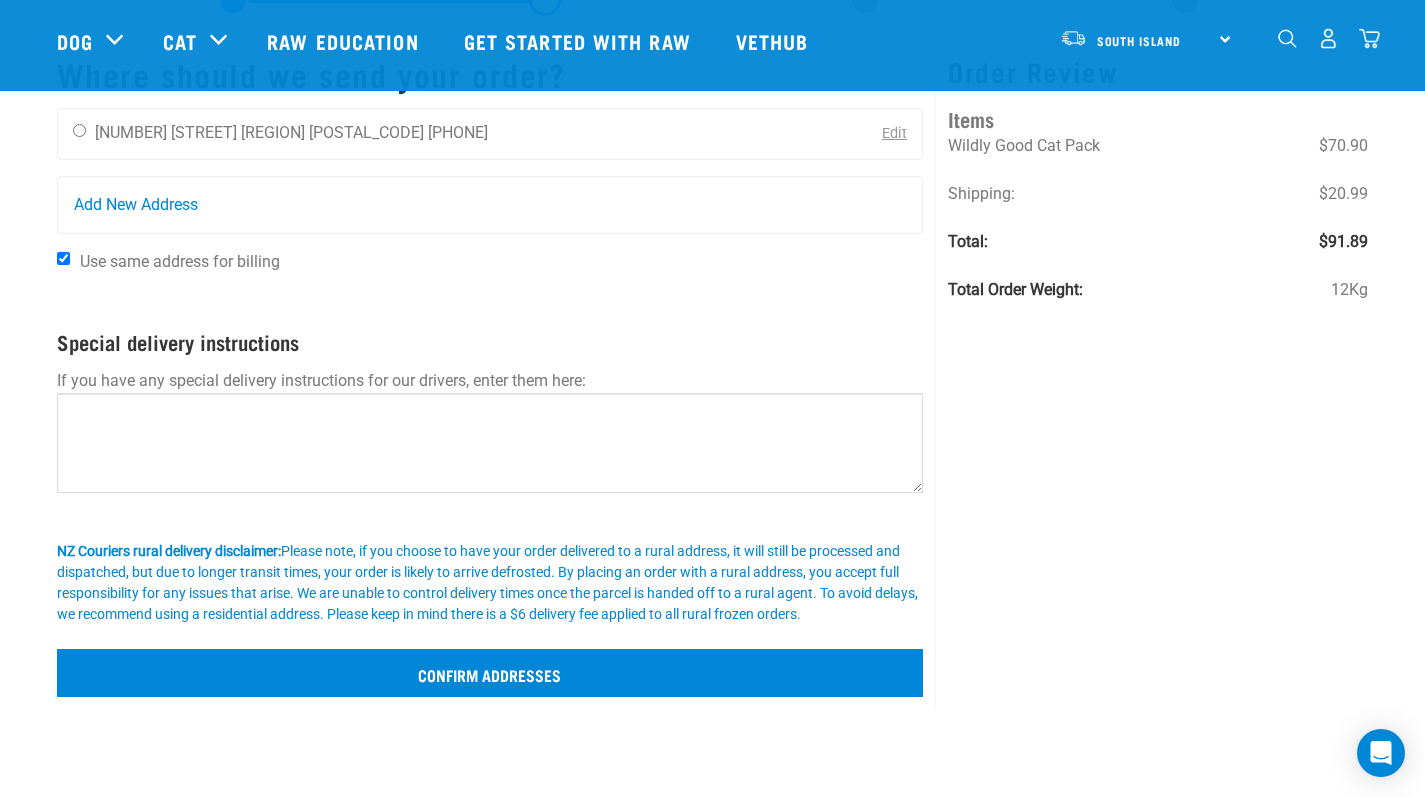 click on "Confirm addresses" at bounding box center [490, 673] 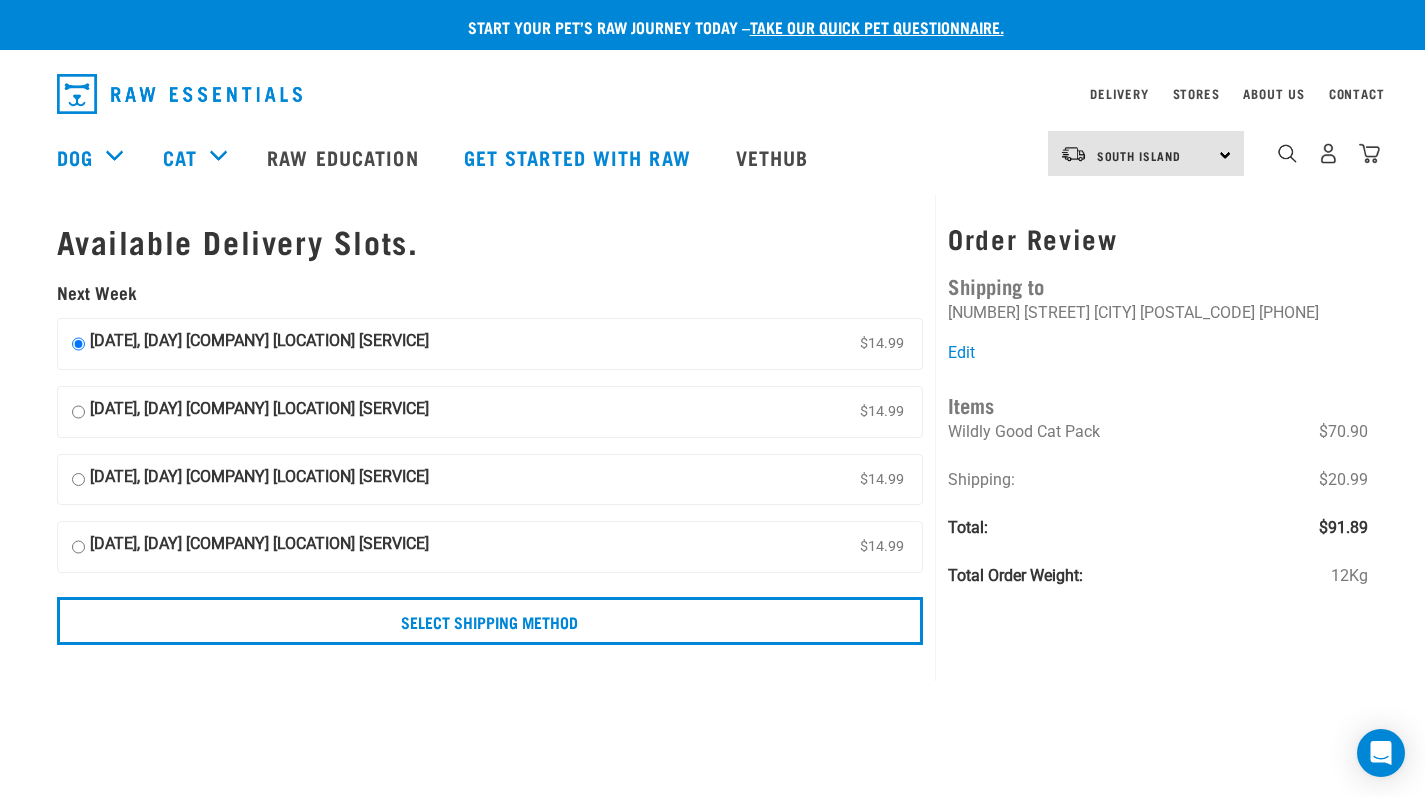 scroll, scrollTop: 0, scrollLeft: 0, axis: both 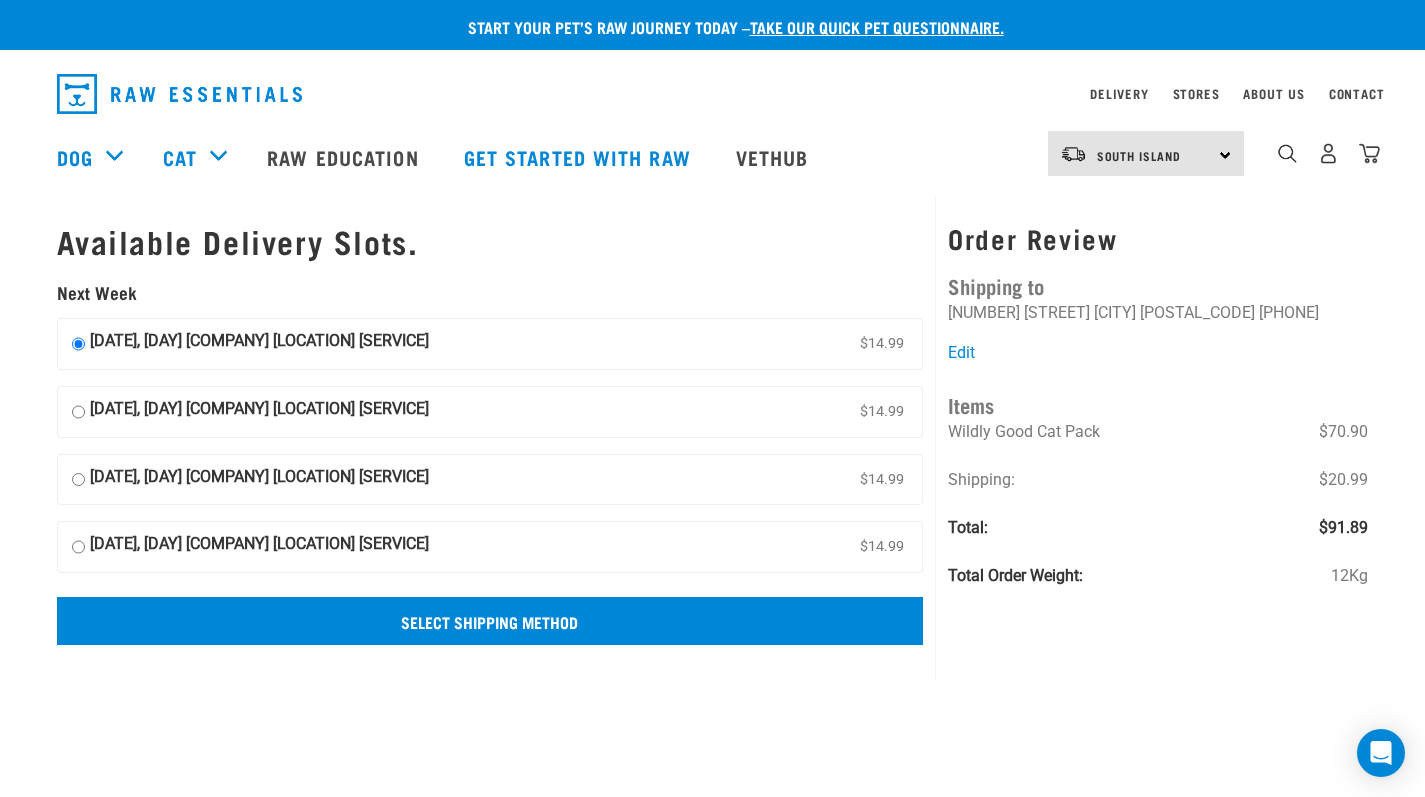 click on "Select Shipping Method" at bounding box center (490, 621) 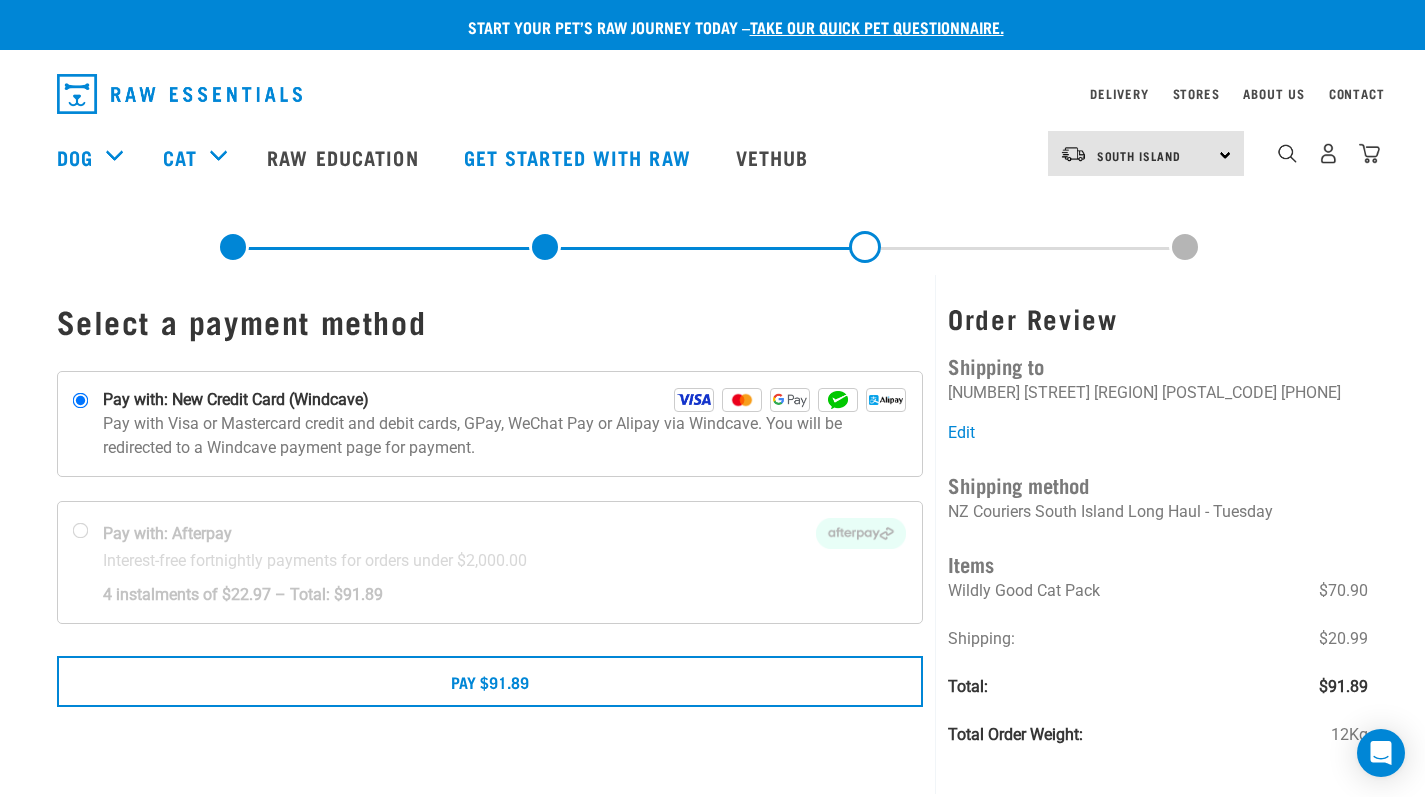 scroll, scrollTop: 0, scrollLeft: 0, axis: both 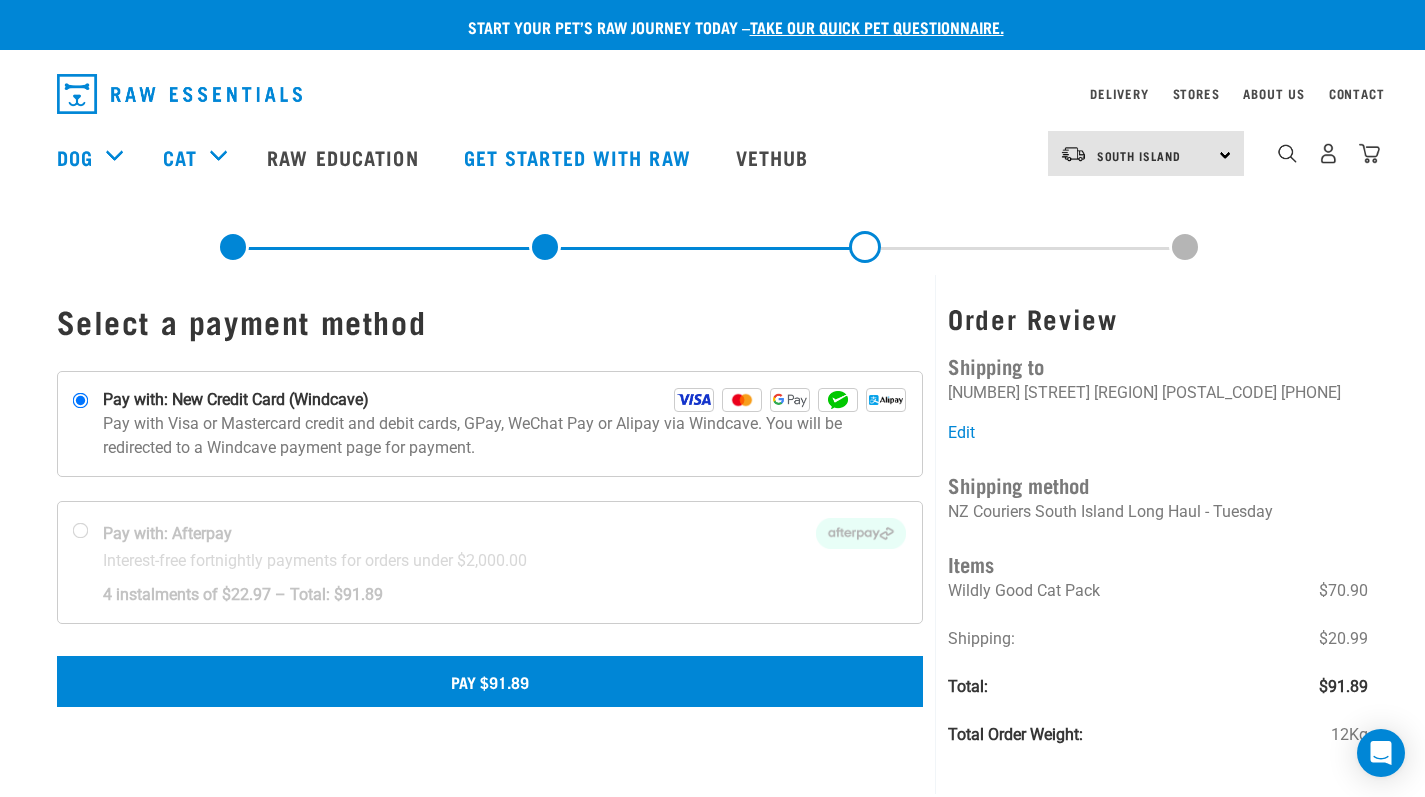 click on "Pay $91.89" at bounding box center (490, 681) 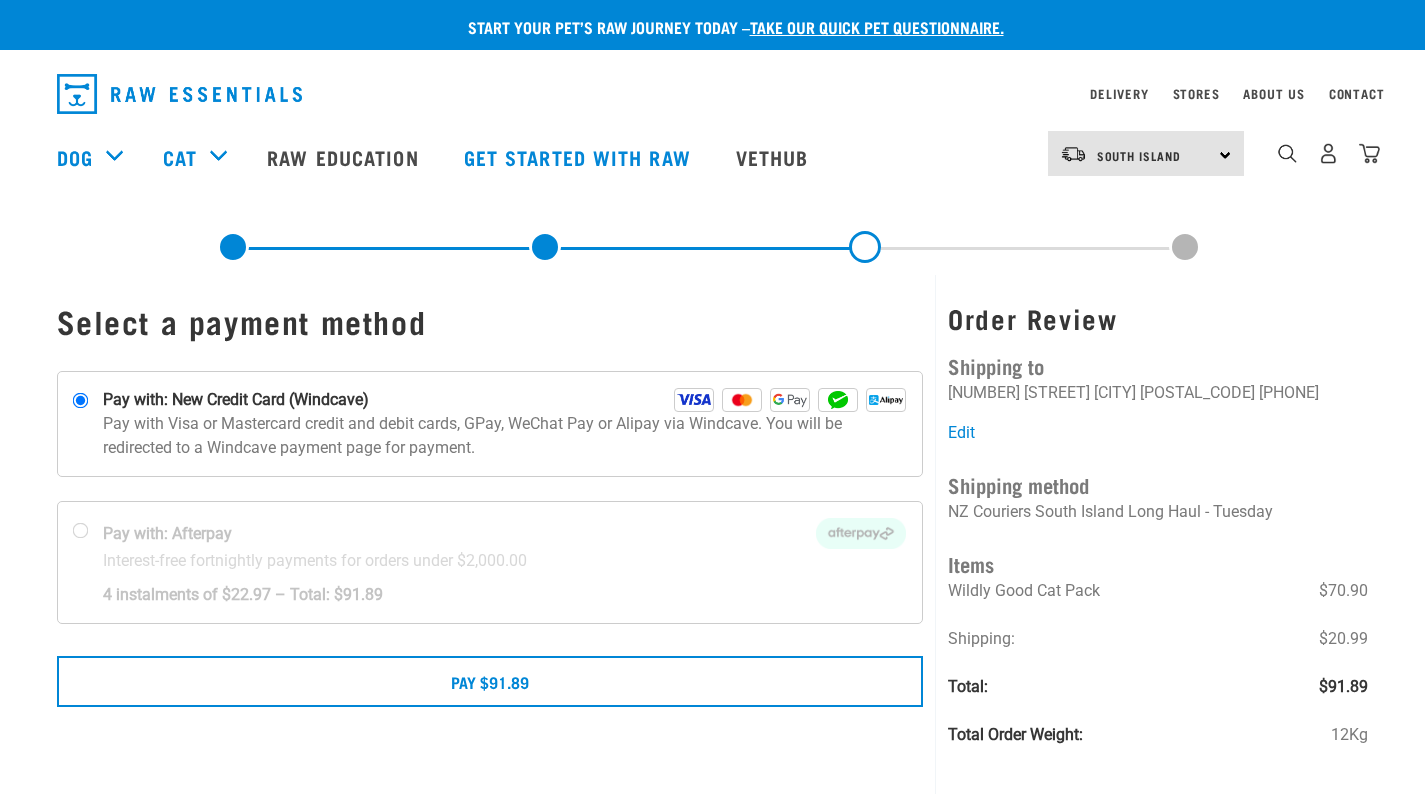 scroll, scrollTop: 0, scrollLeft: 0, axis: both 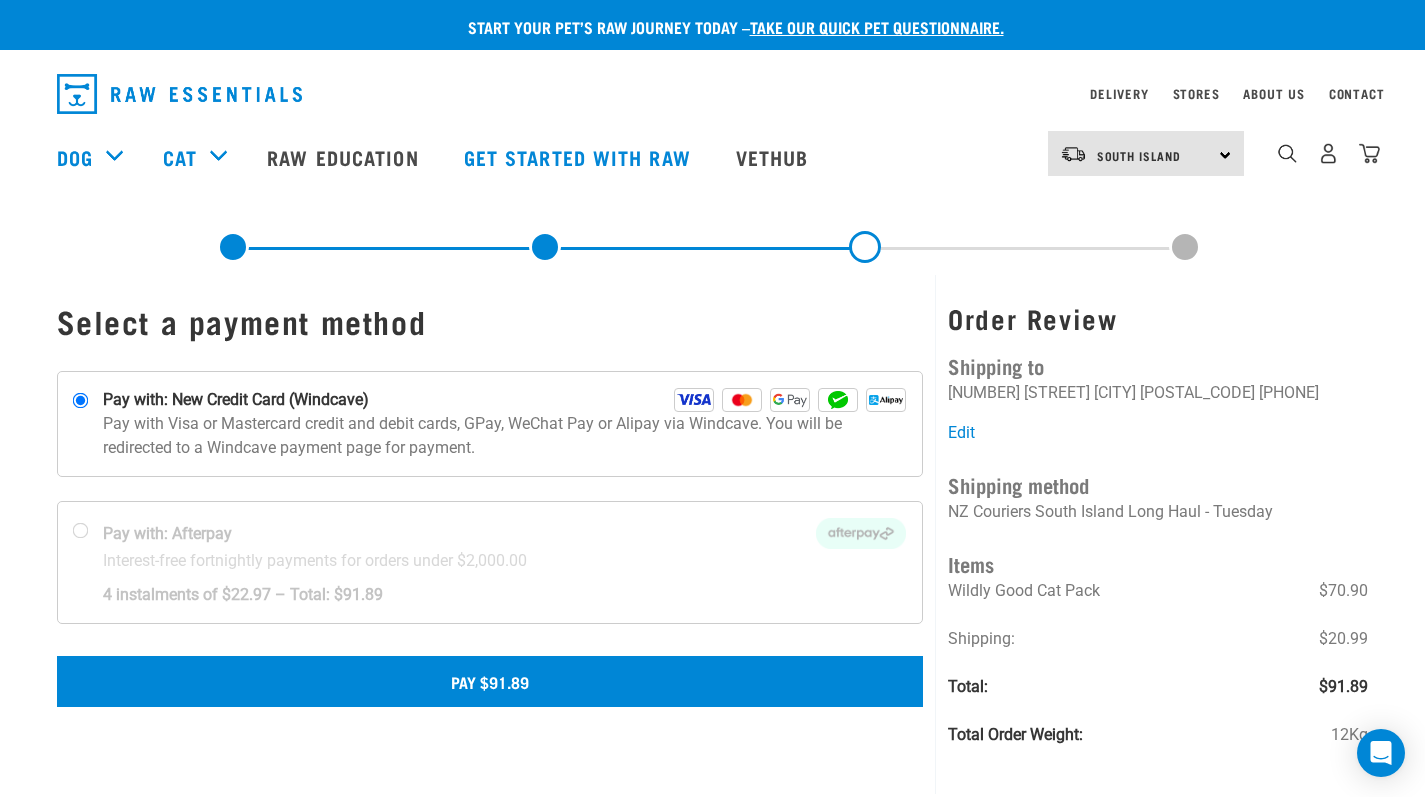 click on "Pay $91.89" at bounding box center [490, 681] 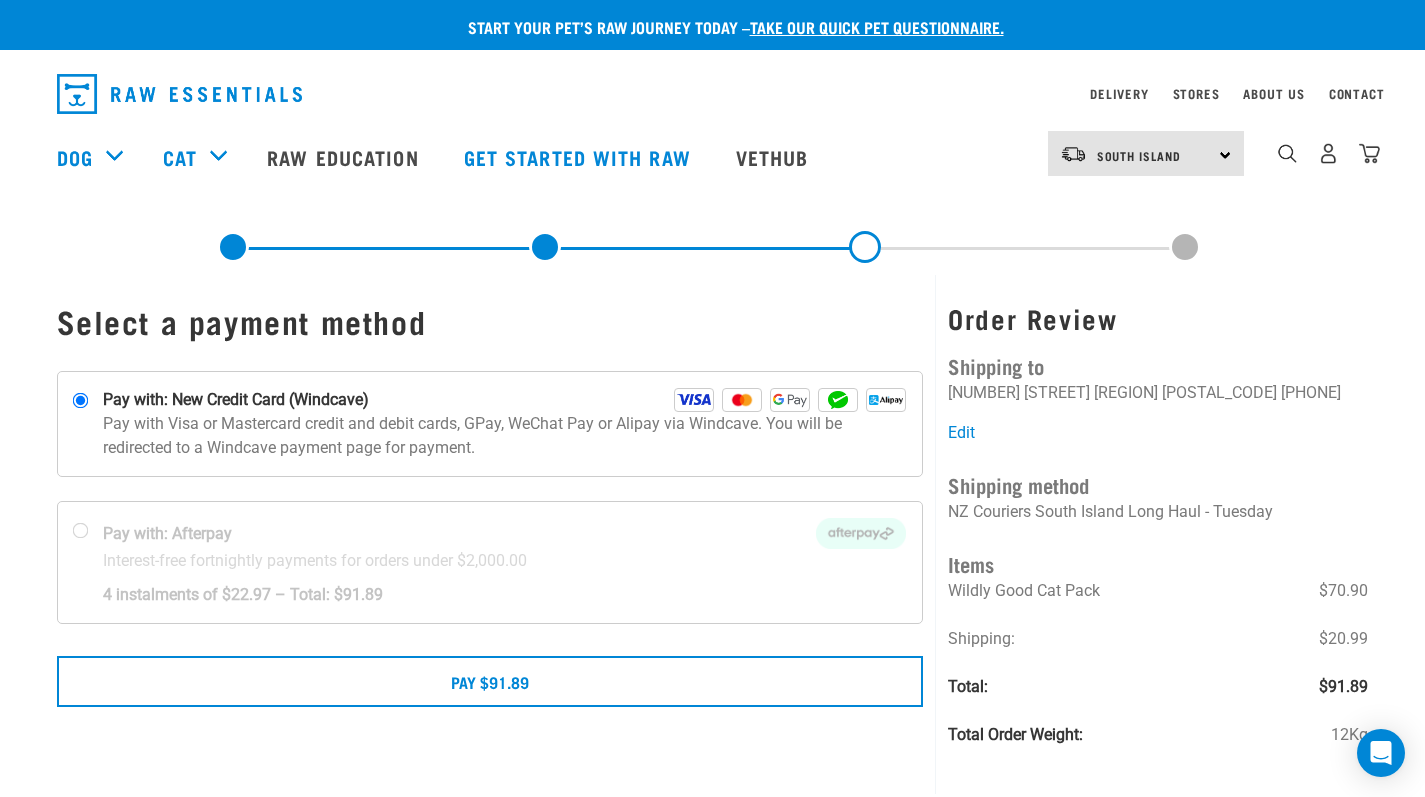 scroll, scrollTop: 0, scrollLeft: 0, axis: both 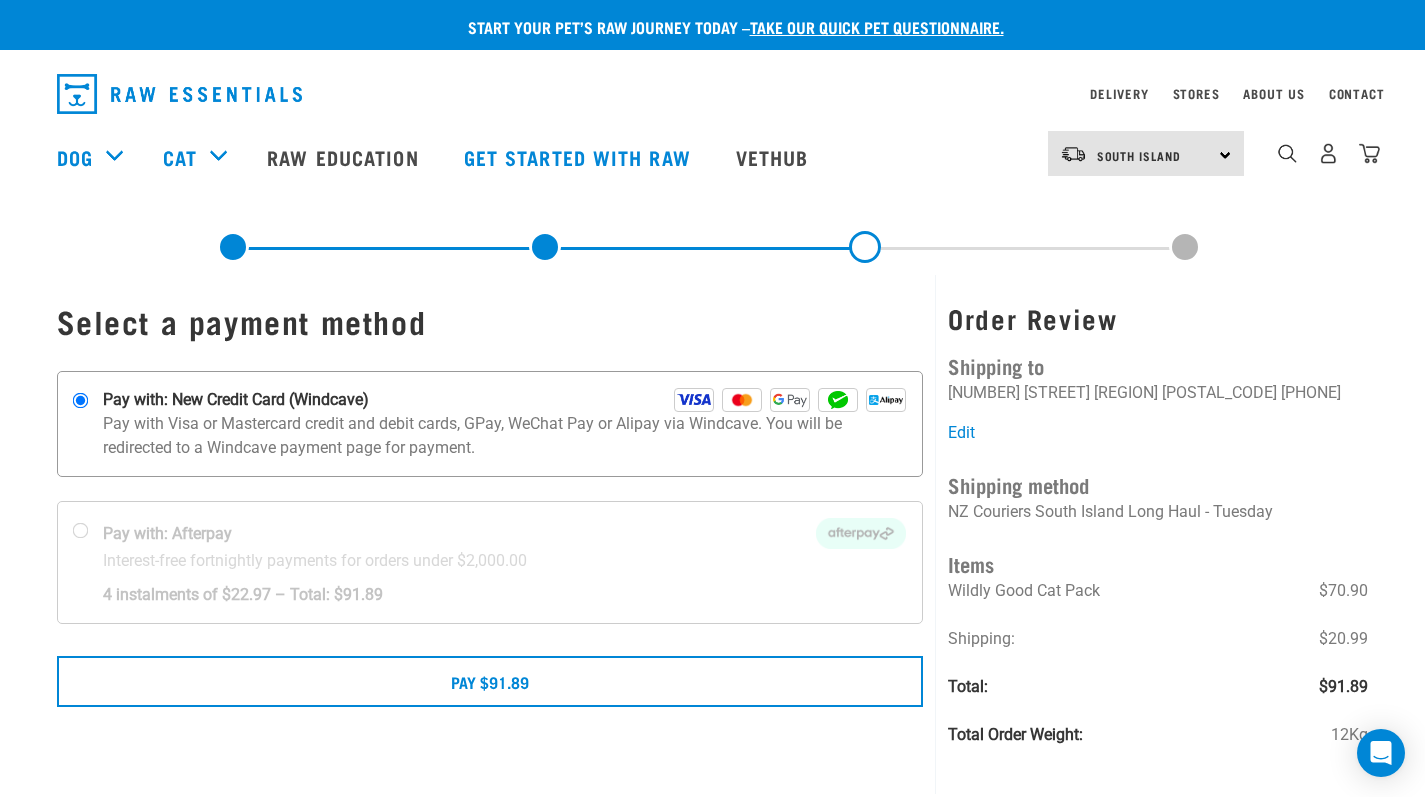 click on "Pay with Visa or Mastercard credit and debit cards, GPay, WeChat Pay or Alipay via Windcave. You will be redirected to a Windcave payment page for payment." at bounding box center [505, 436] 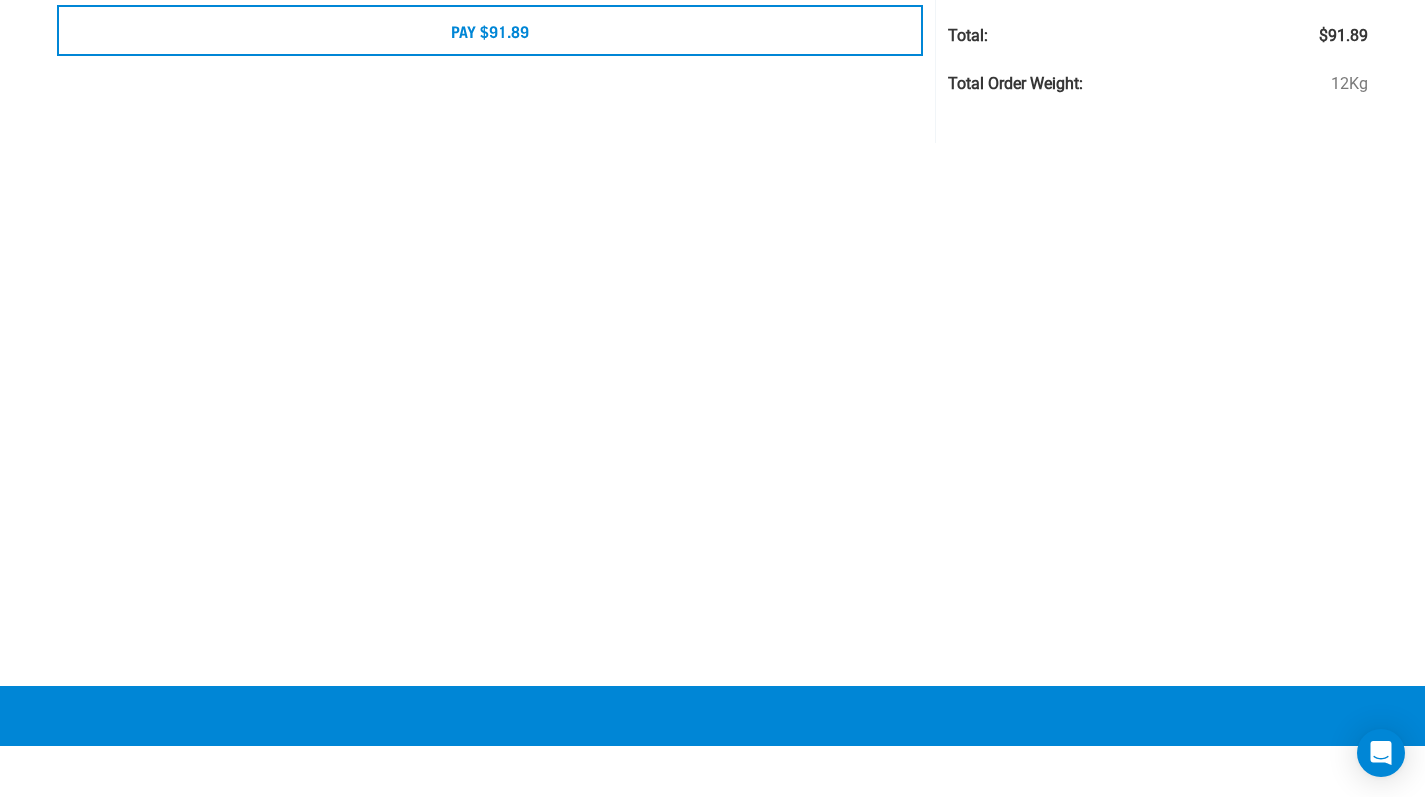 scroll, scrollTop: 0, scrollLeft: 0, axis: both 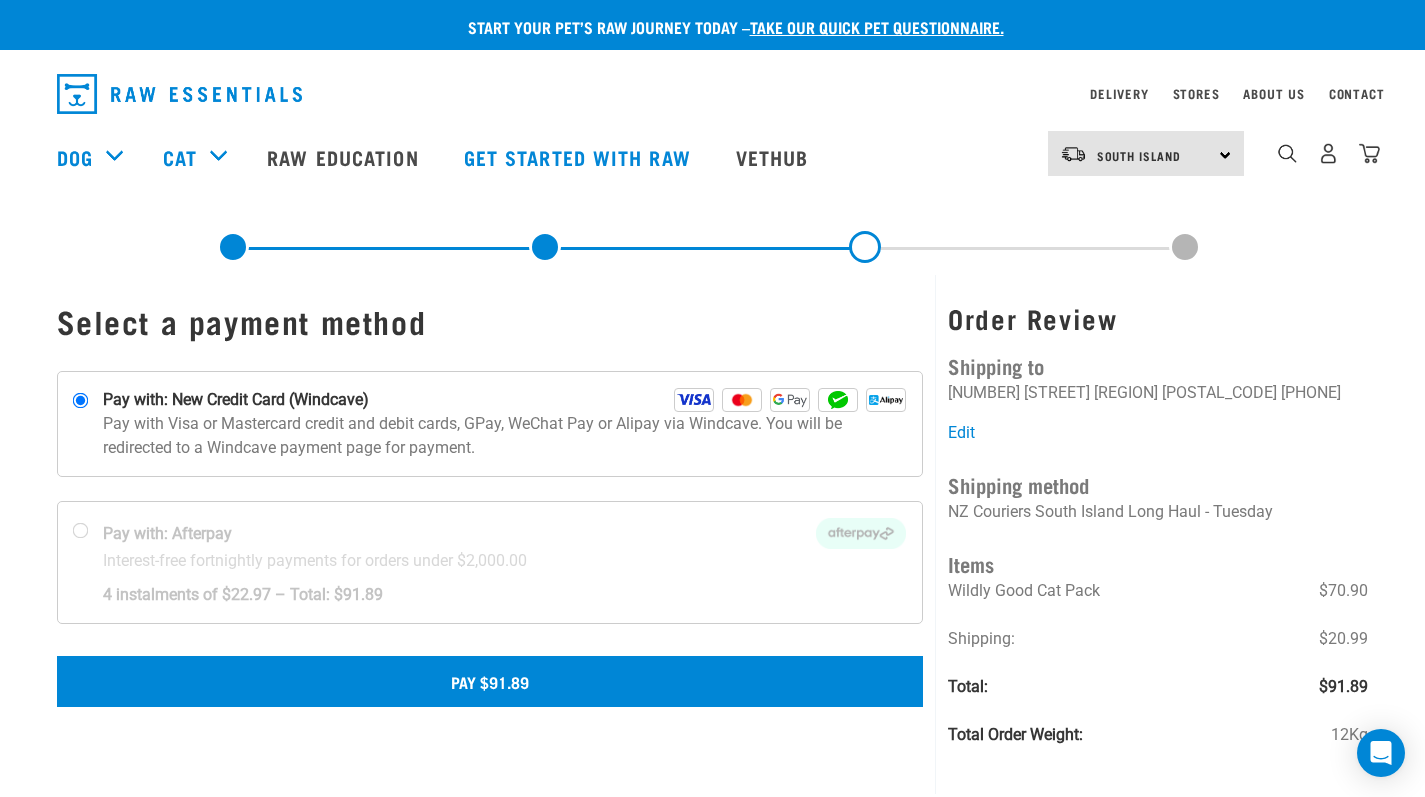 click on "Pay $91.89" at bounding box center (490, 681) 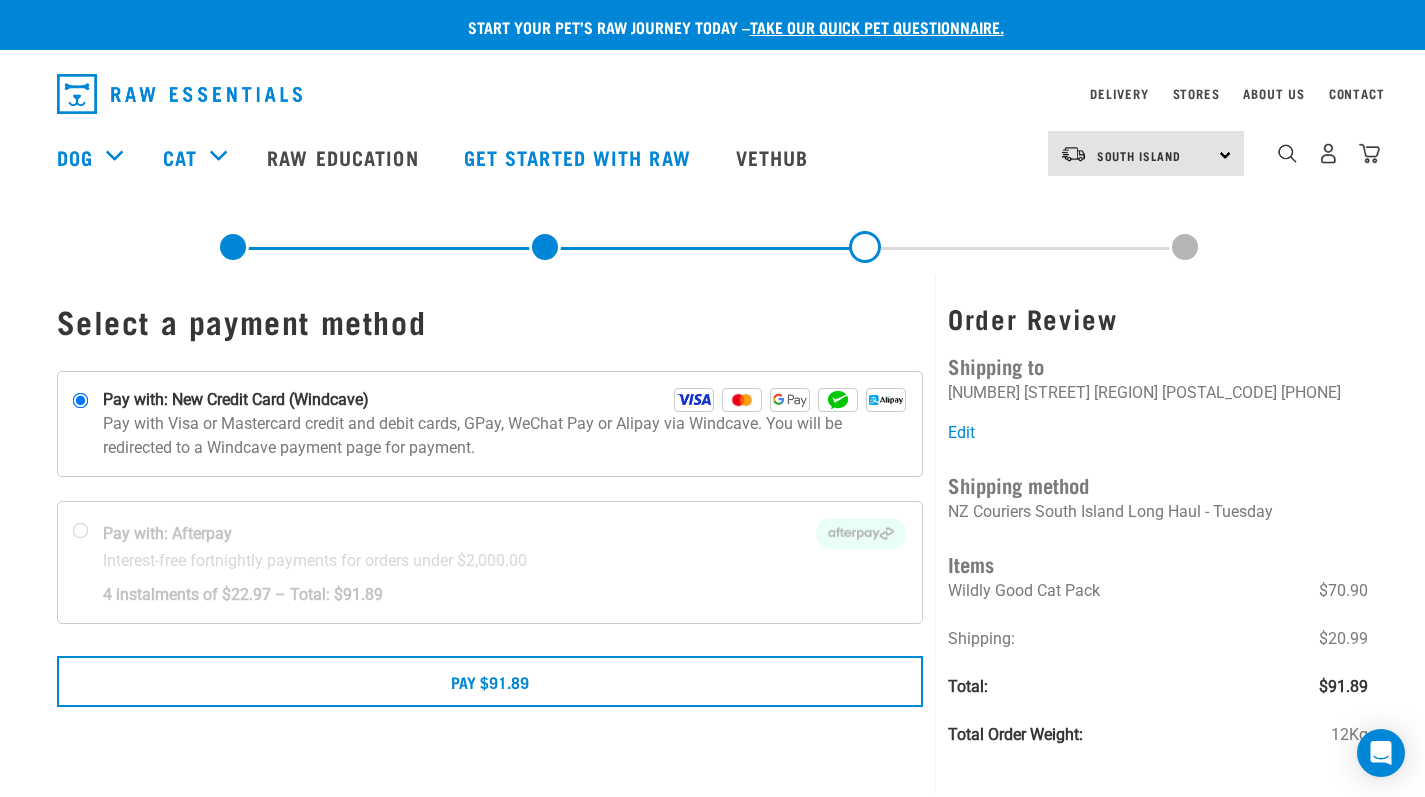 scroll, scrollTop: 0, scrollLeft: 0, axis: both 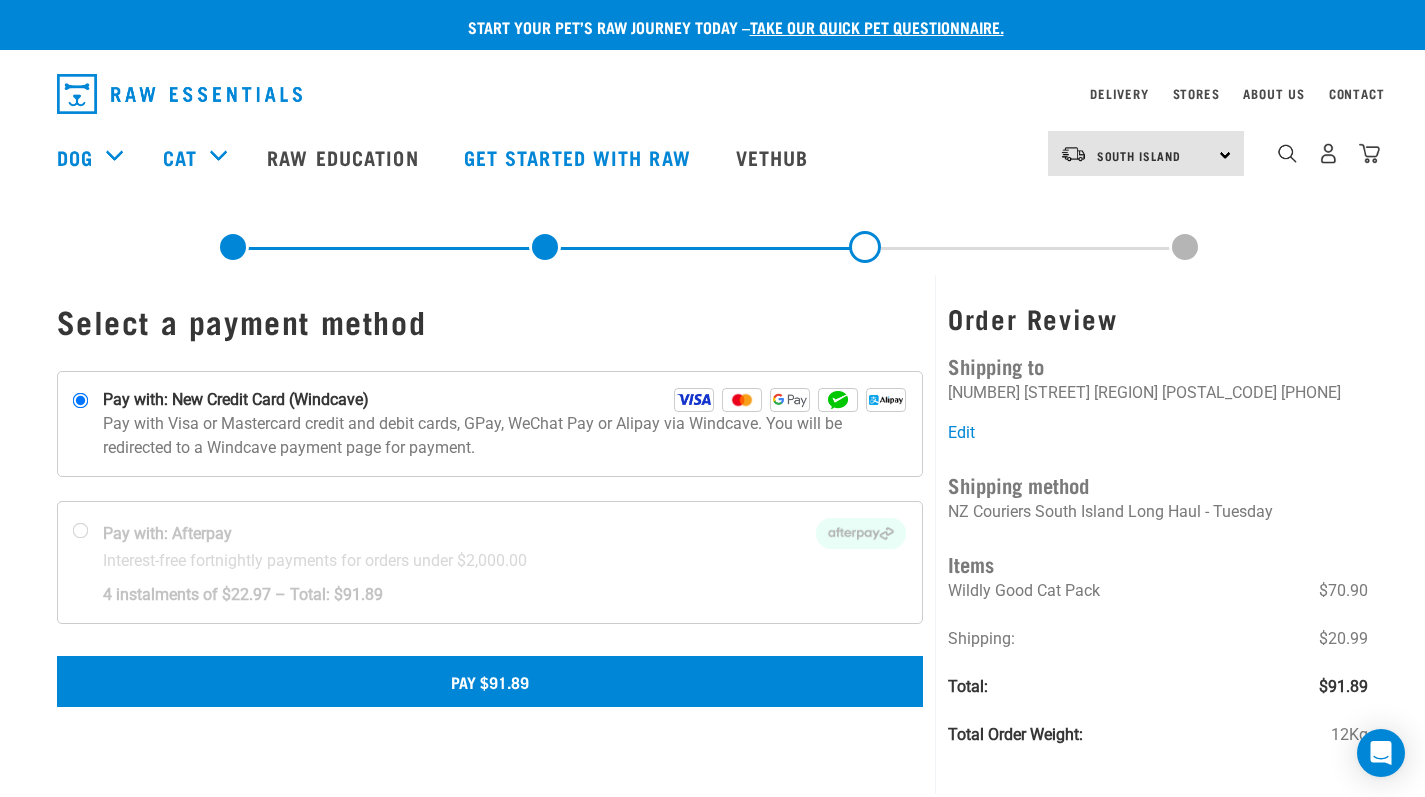 click on "Pay $91.89" at bounding box center (490, 681) 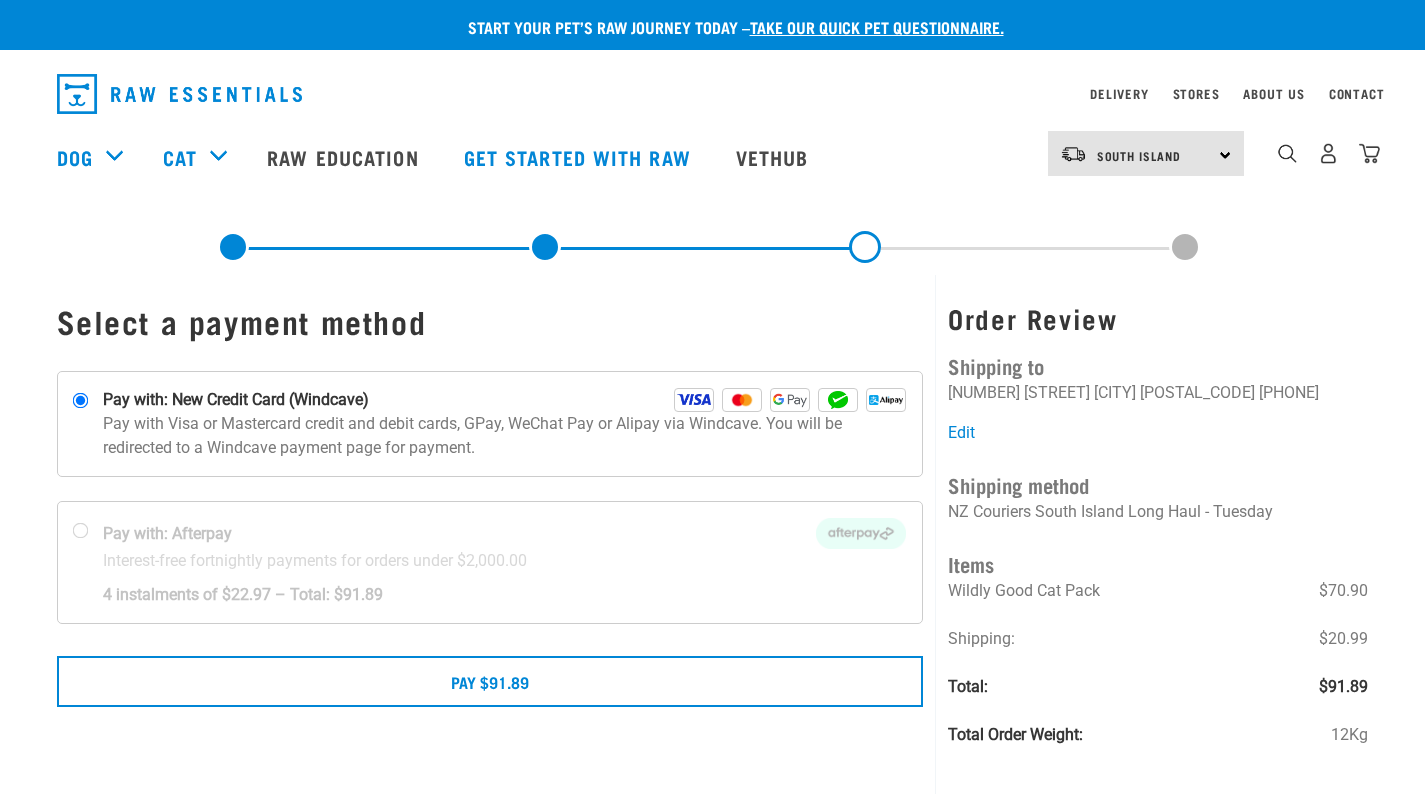 scroll, scrollTop: 0, scrollLeft: 0, axis: both 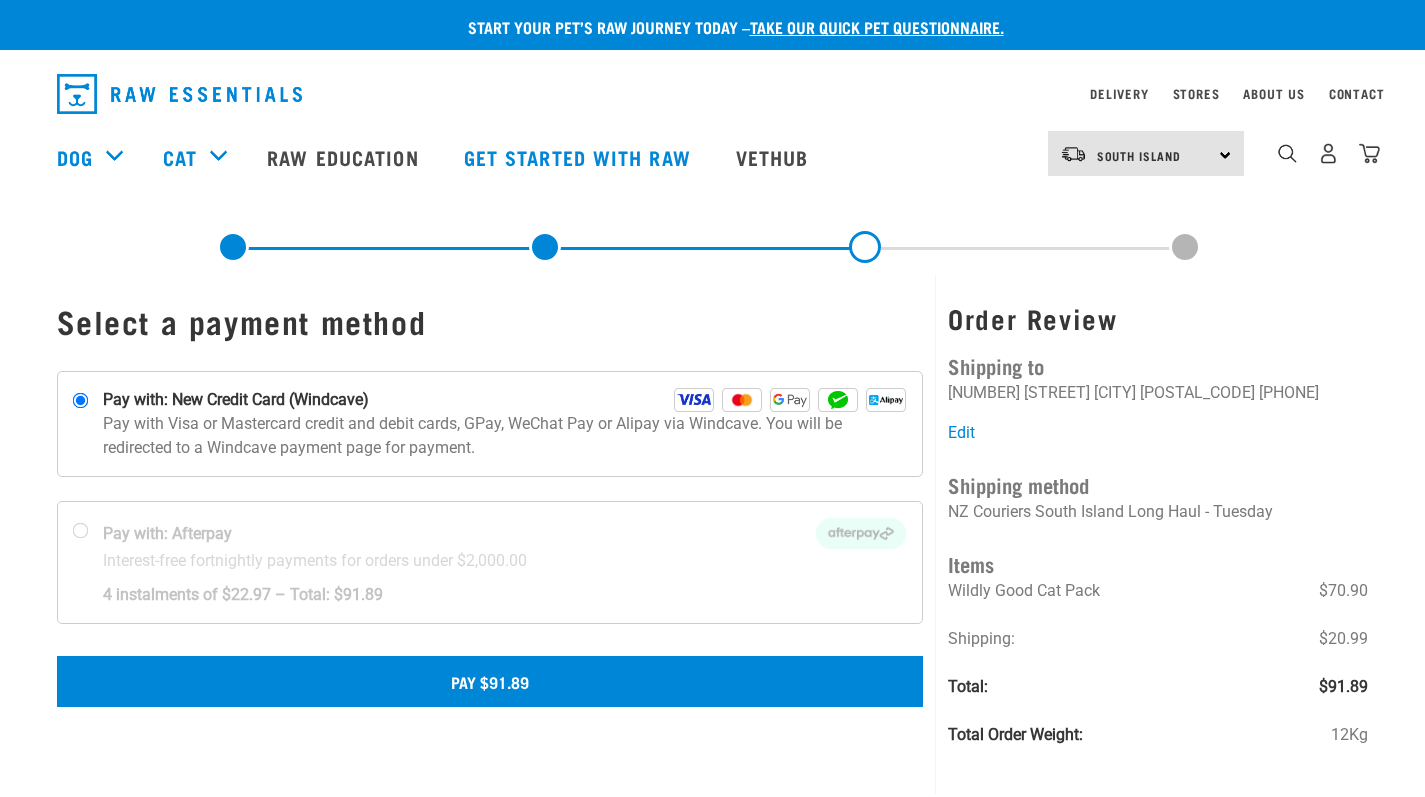 click on "Pay $91.89" at bounding box center (490, 681) 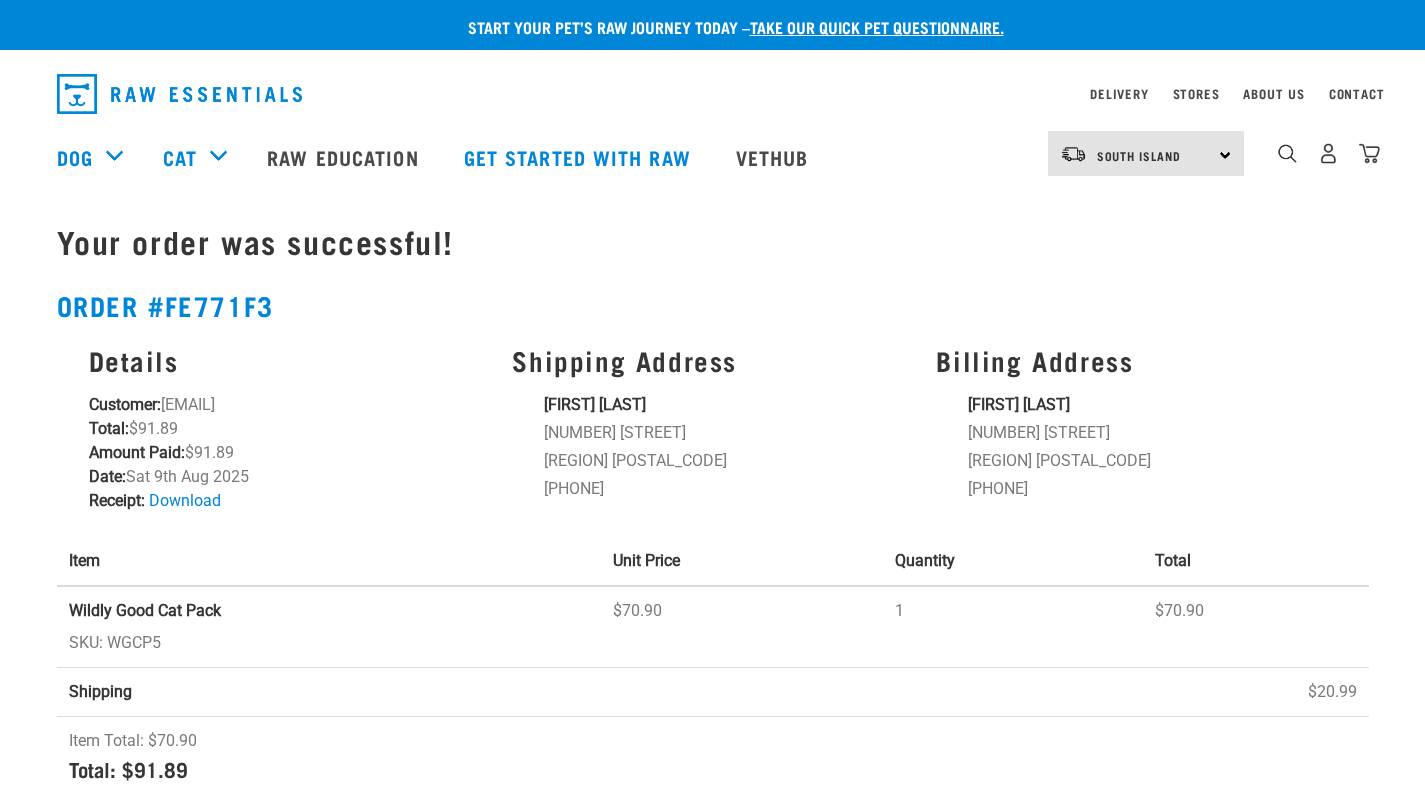 scroll, scrollTop: 0, scrollLeft: 0, axis: both 